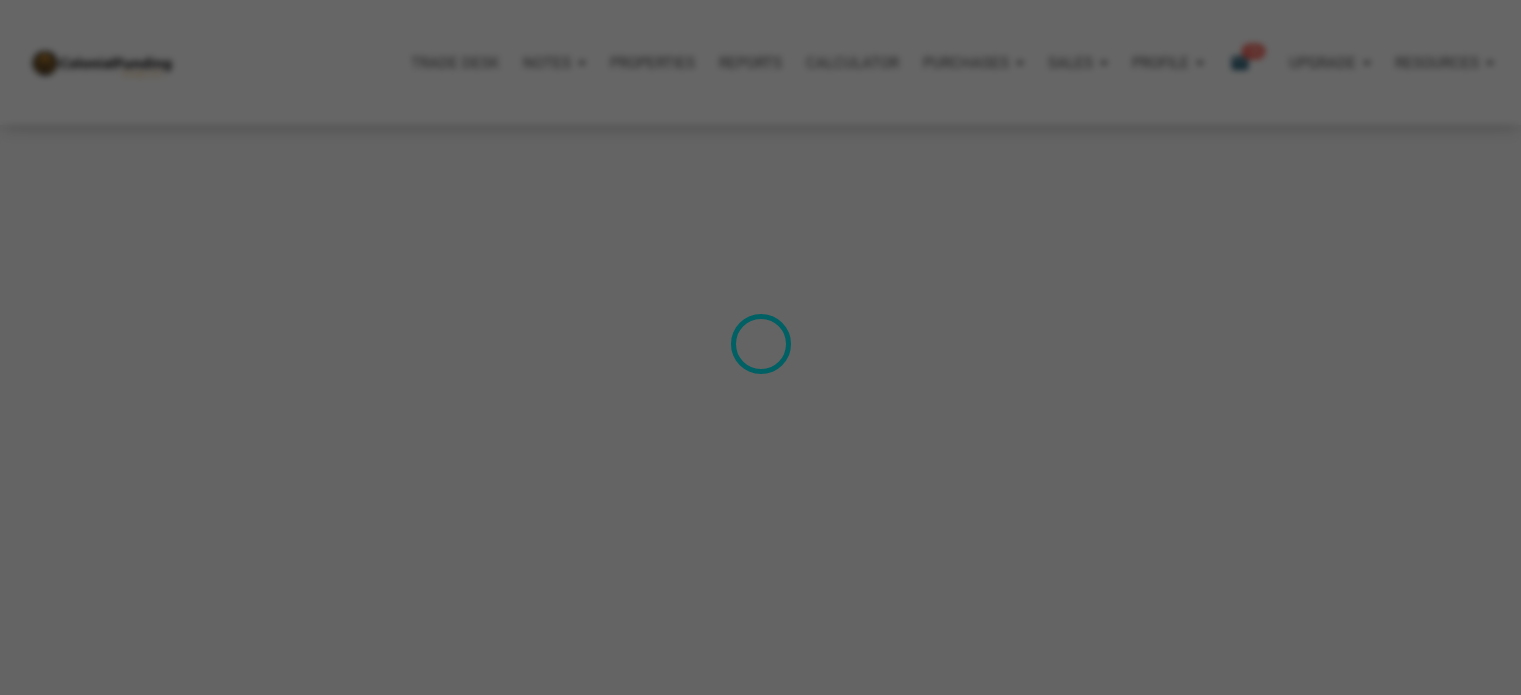 scroll, scrollTop: 0, scrollLeft: 0, axis: both 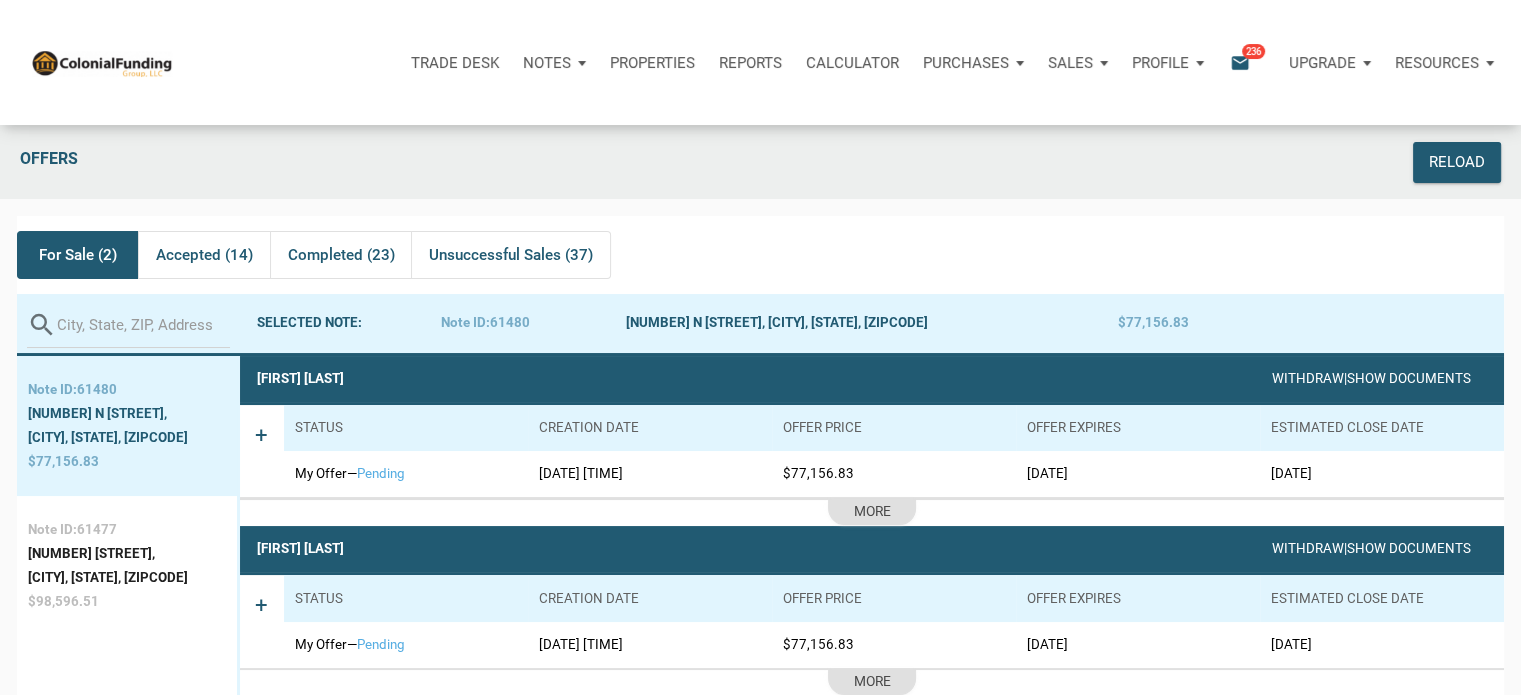 click on "For Sale (2)" at bounding box center (78, 255) 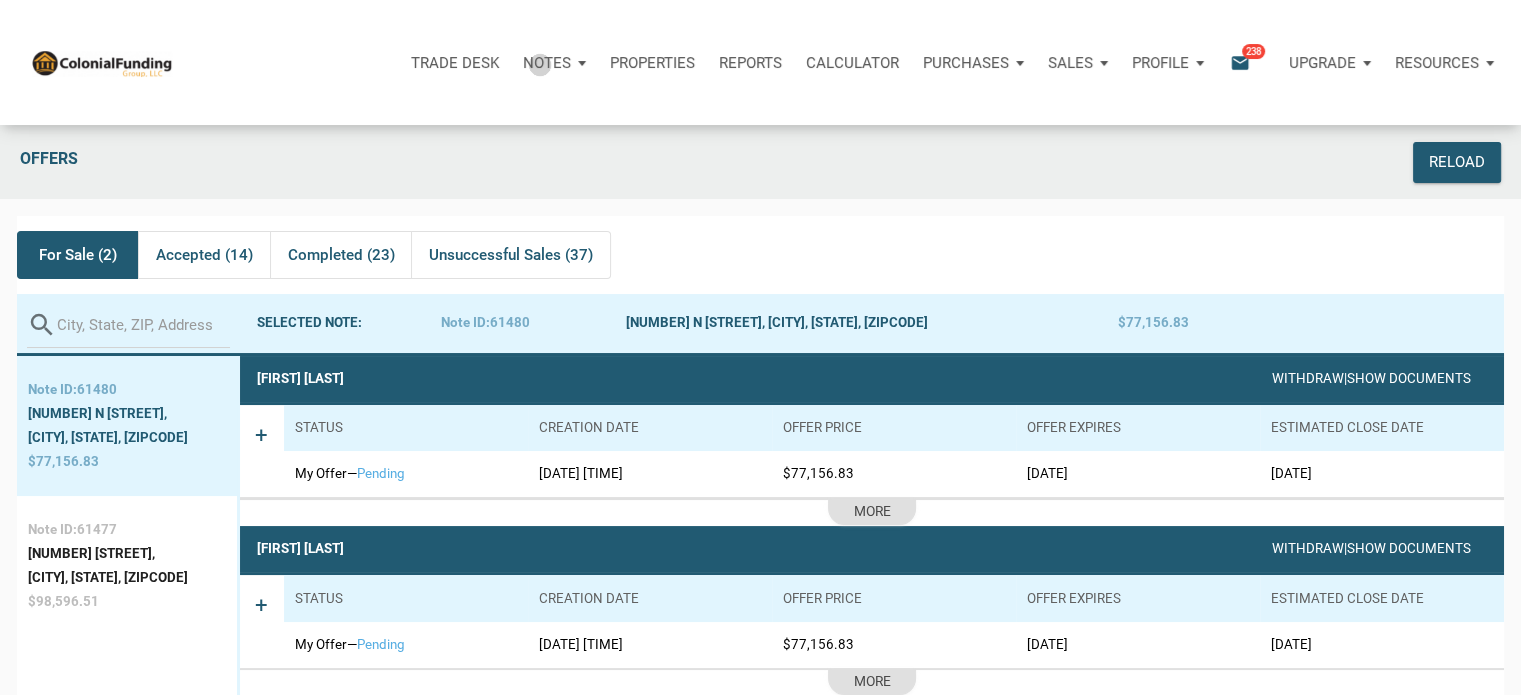 click on "Notes" at bounding box center [547, 63] 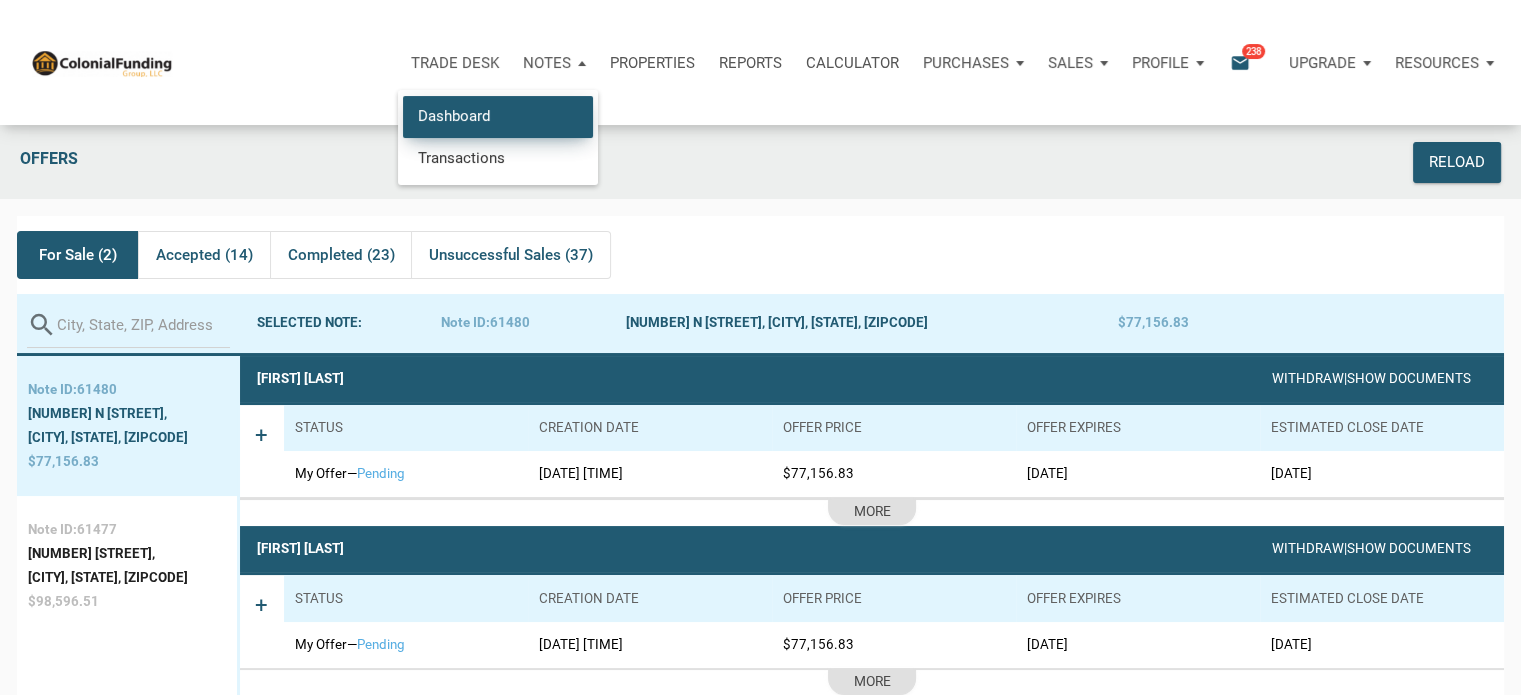click on "Dashboard" at bounding box center [498, 116] 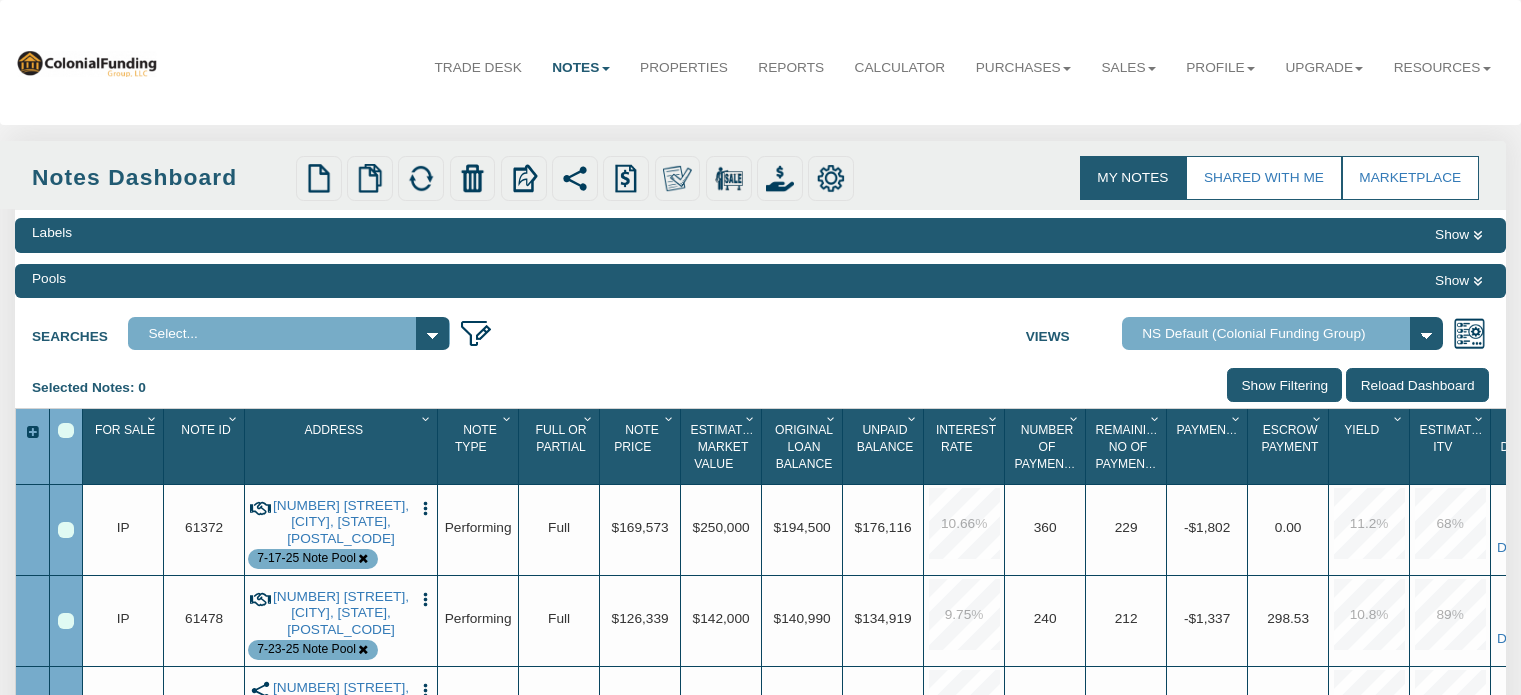 scroll, scrollTop: 0, scrollLeft: 0, axis: both 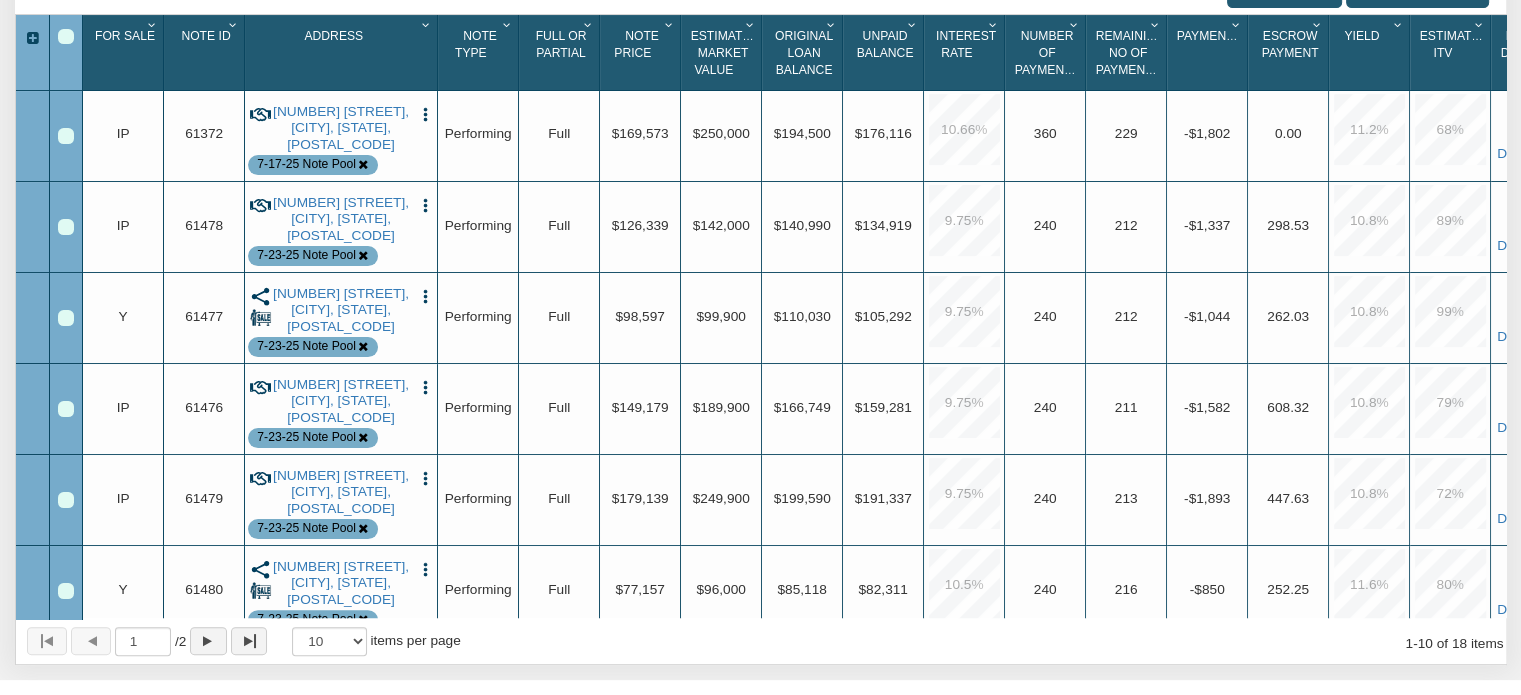 click at bounding box center [66, 591] 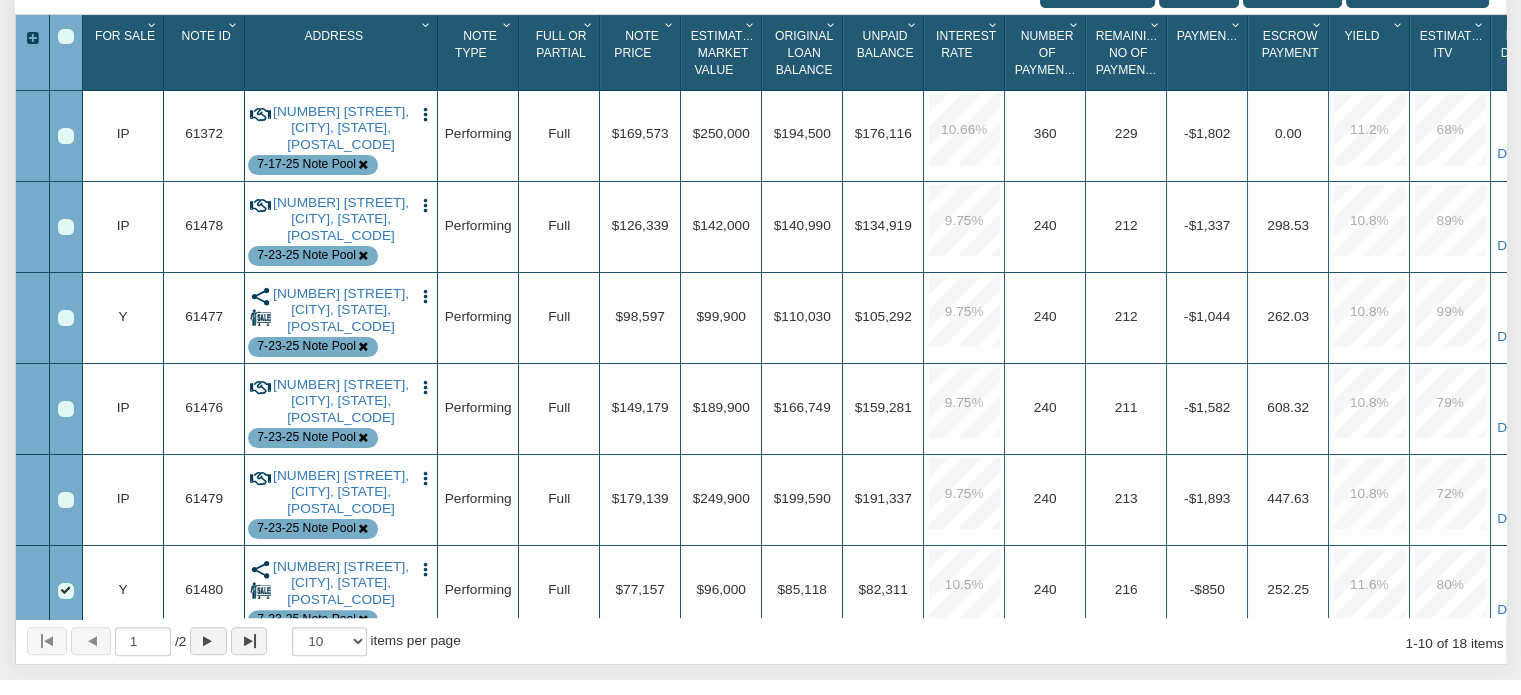 click at bounding box center (425, 569) 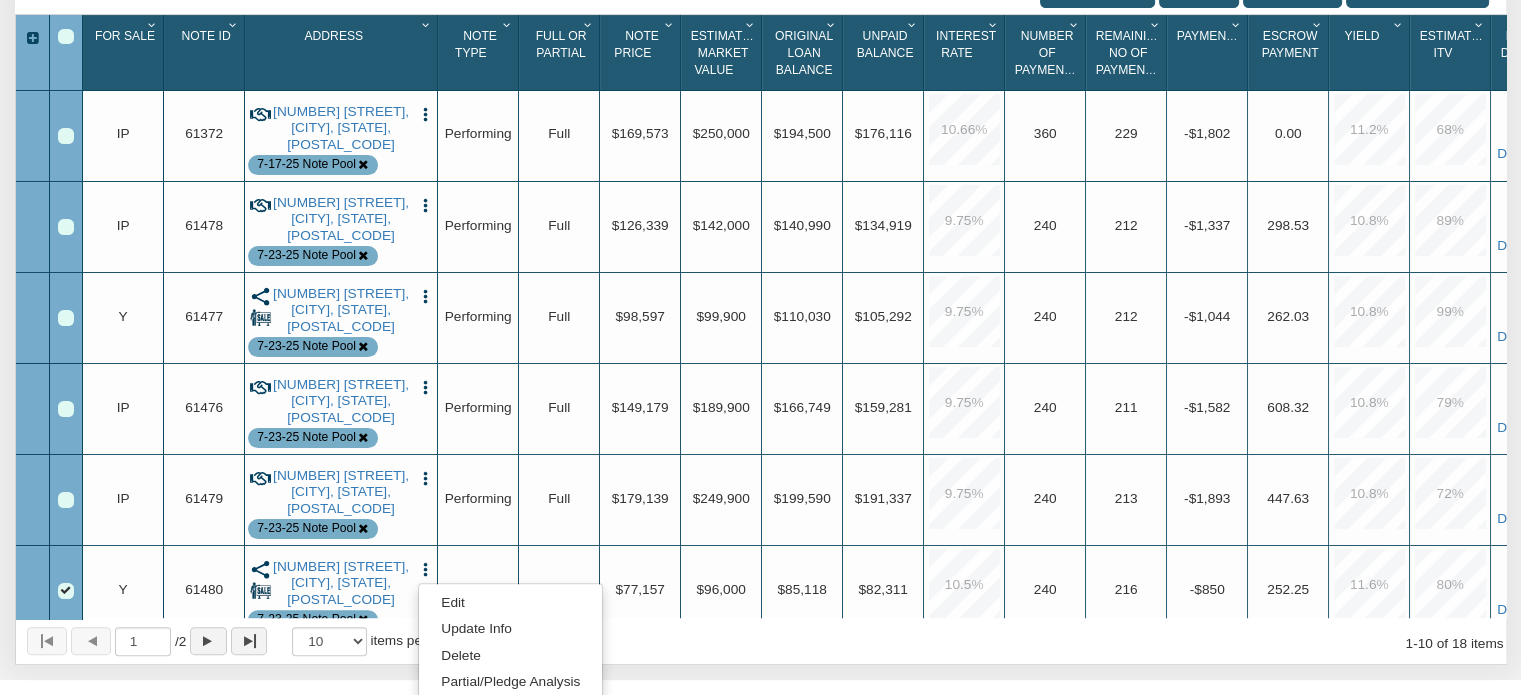 scroll, scrollTop: 311, scrollLeft: 0, axis: vertical 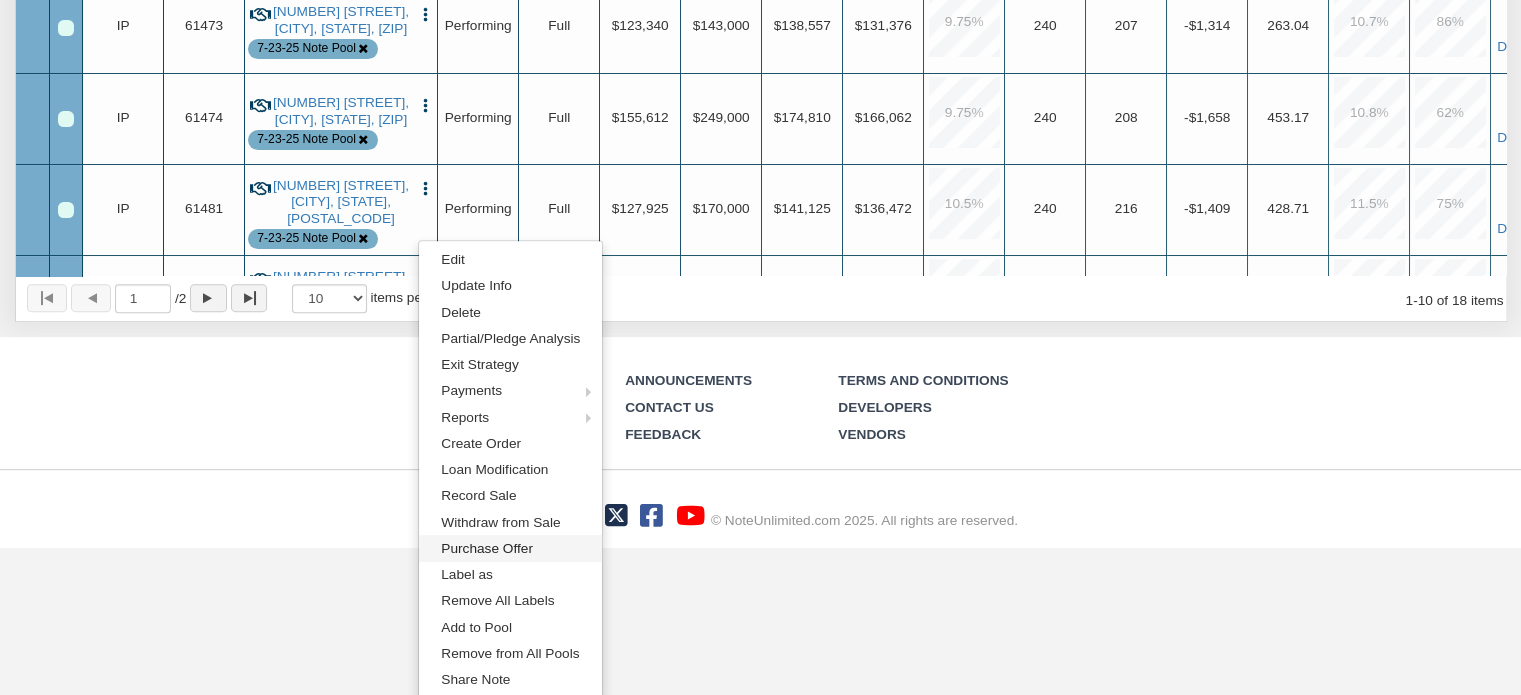 click on "Purchase Offer" at bounding box center [510, 548] 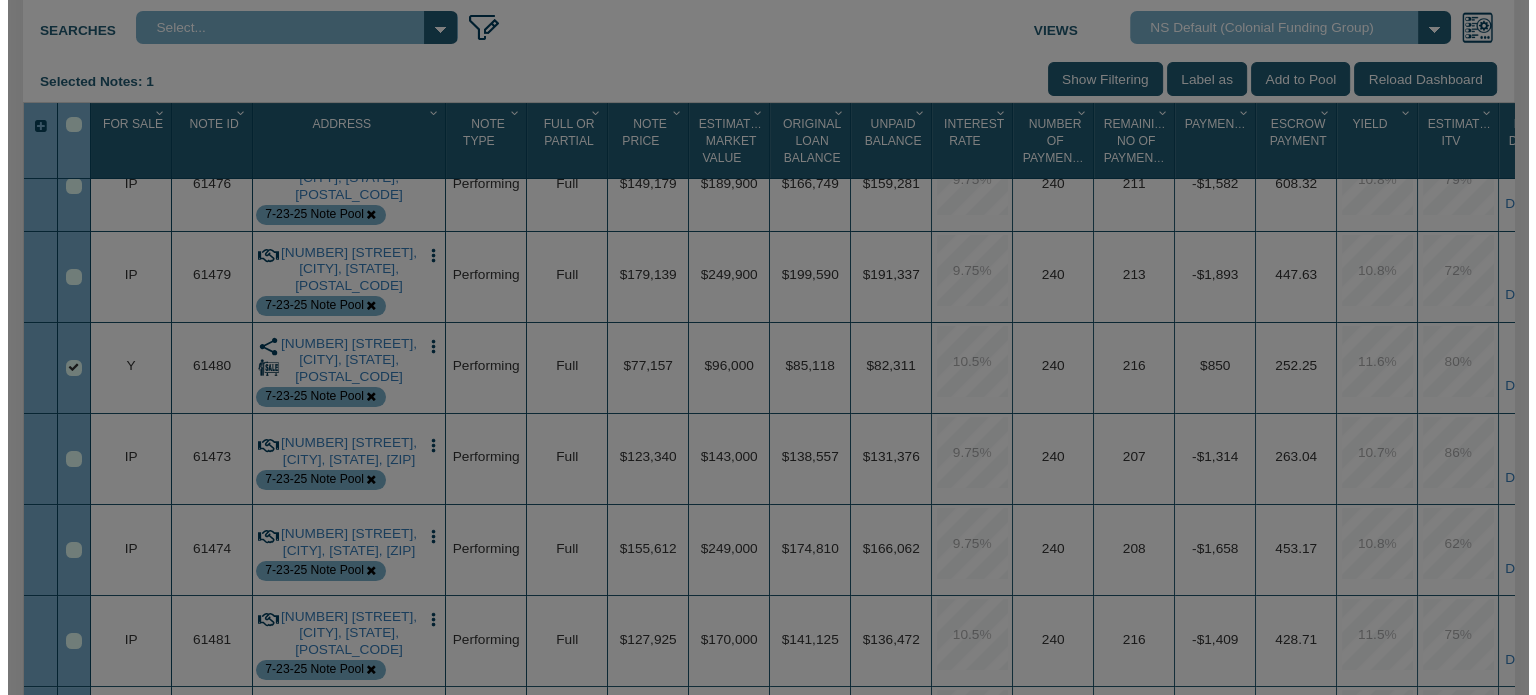 scroll, scrollTop: 307, scrollLeft: 0, axis: vertical 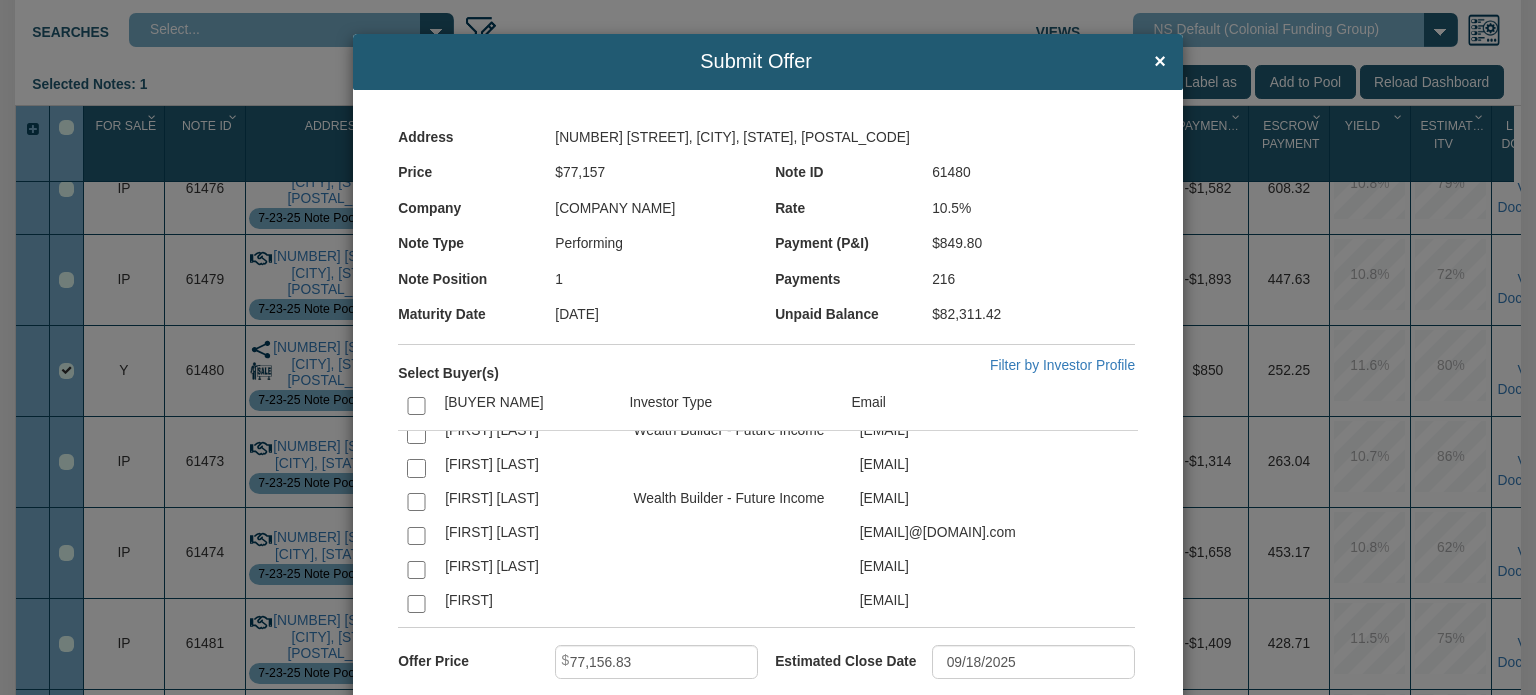 click at bounding box center (416, 502) 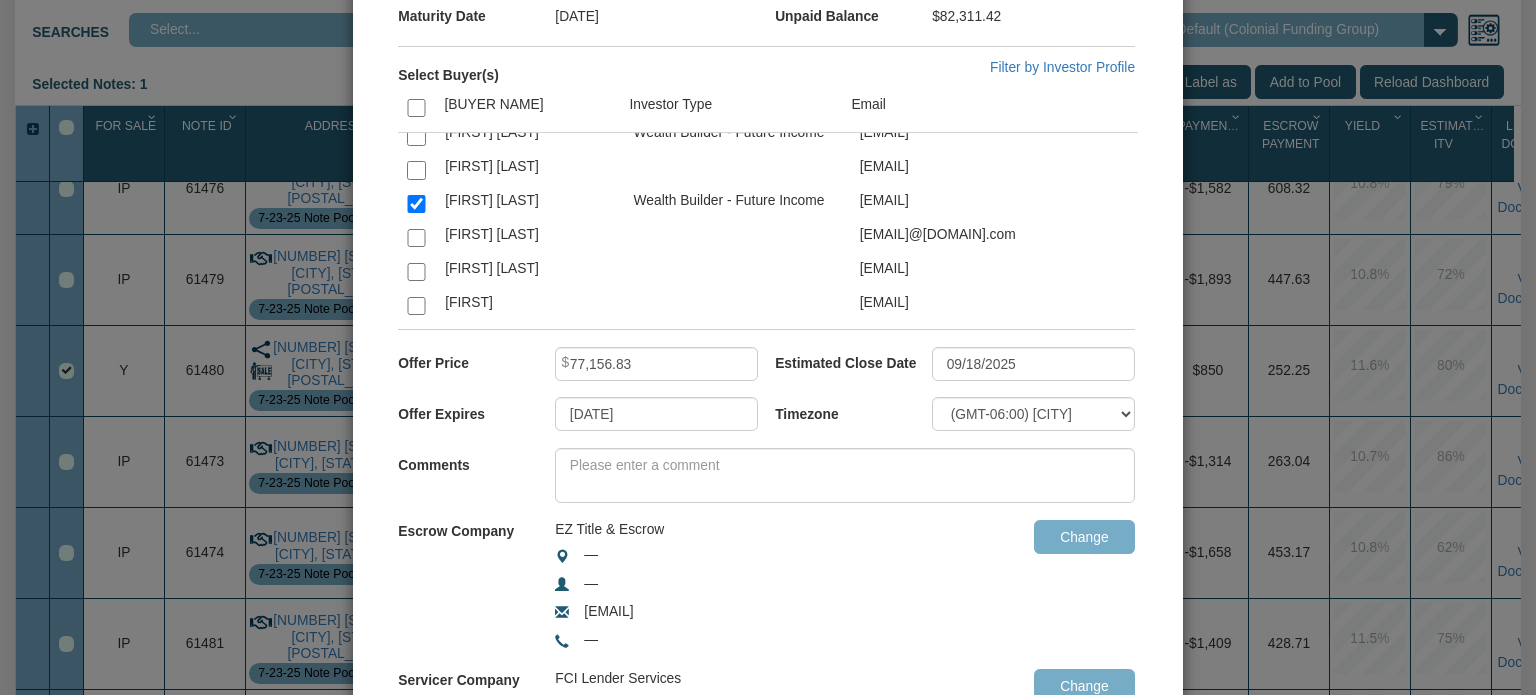 scroll, scrollTop: 300, scrollLeft: 0, axis: vertical 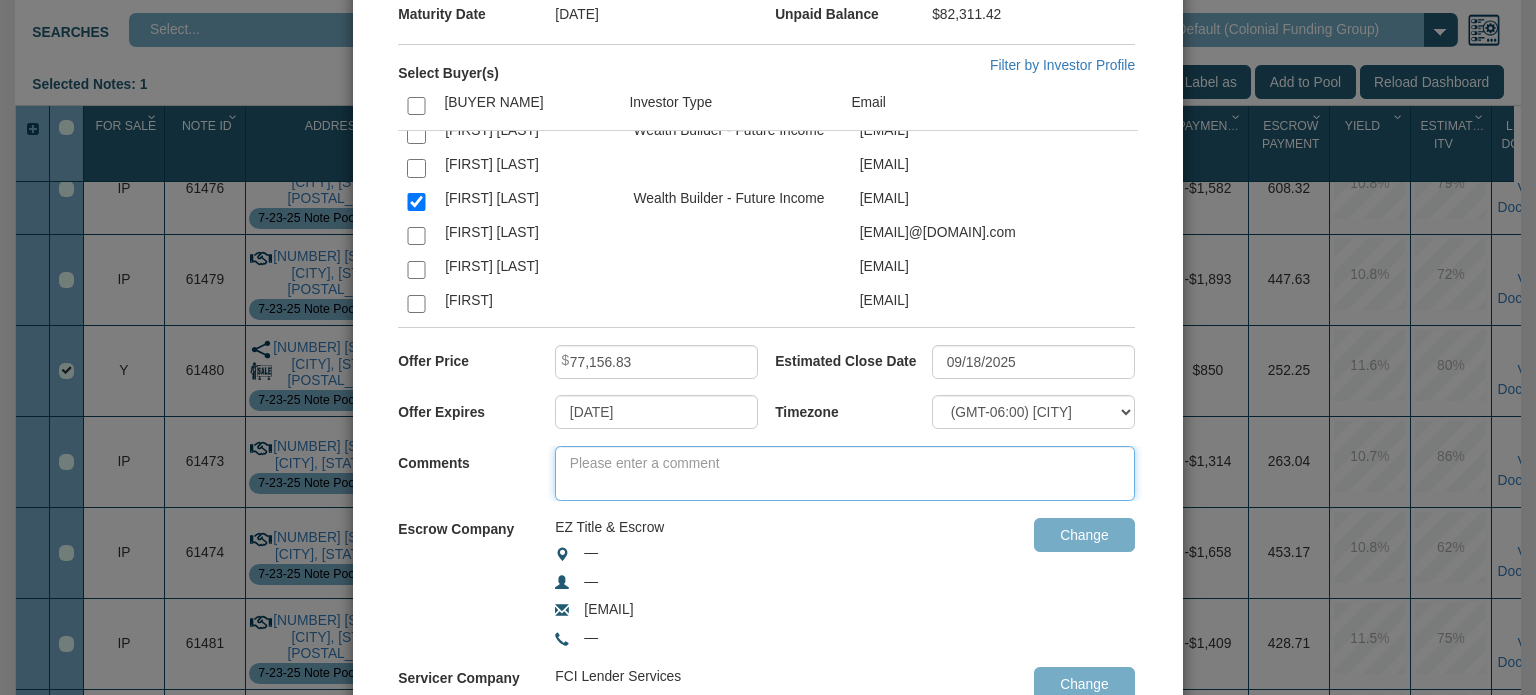 click at bounding box center (845, 473) 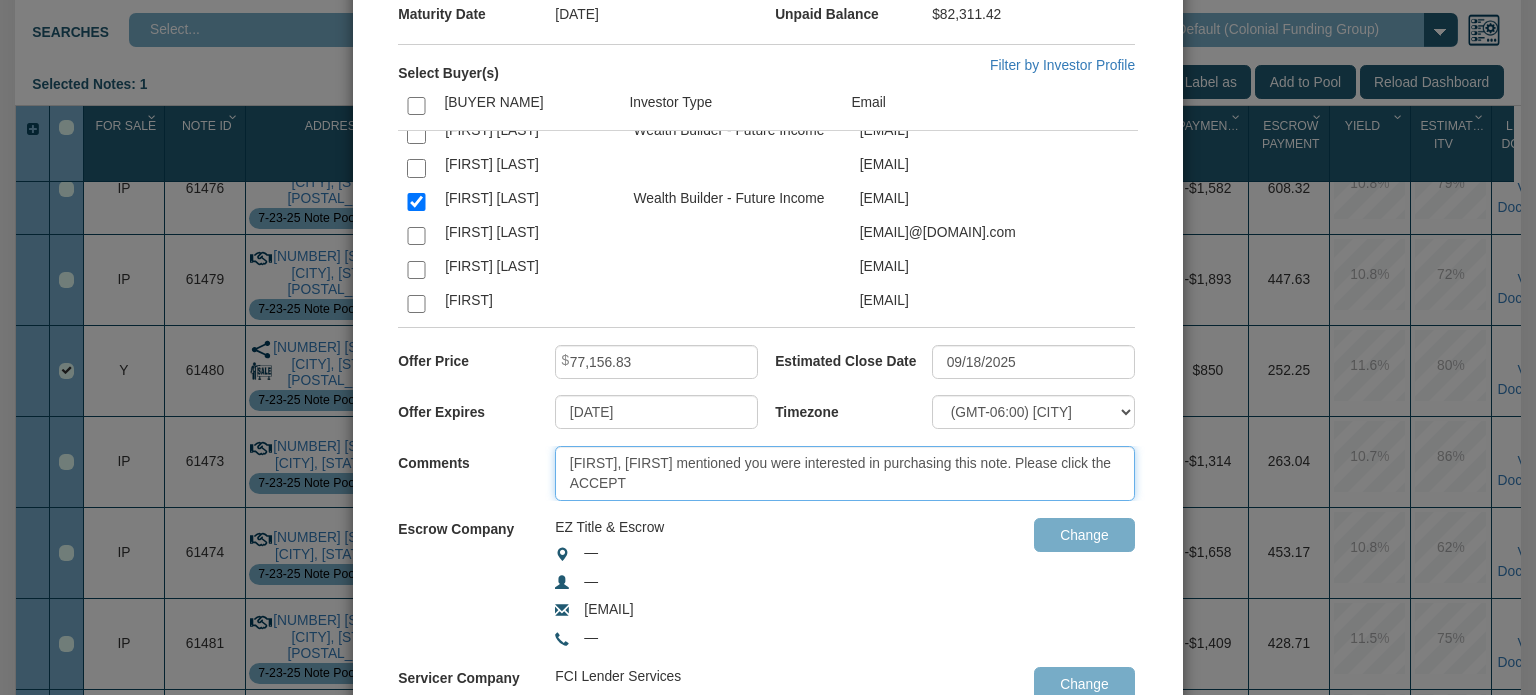 click on "[FIRST], [FIRST] mentioned you were interested in purchasing this note. Please click the ACCEPT" at bounding box center [845, 473] 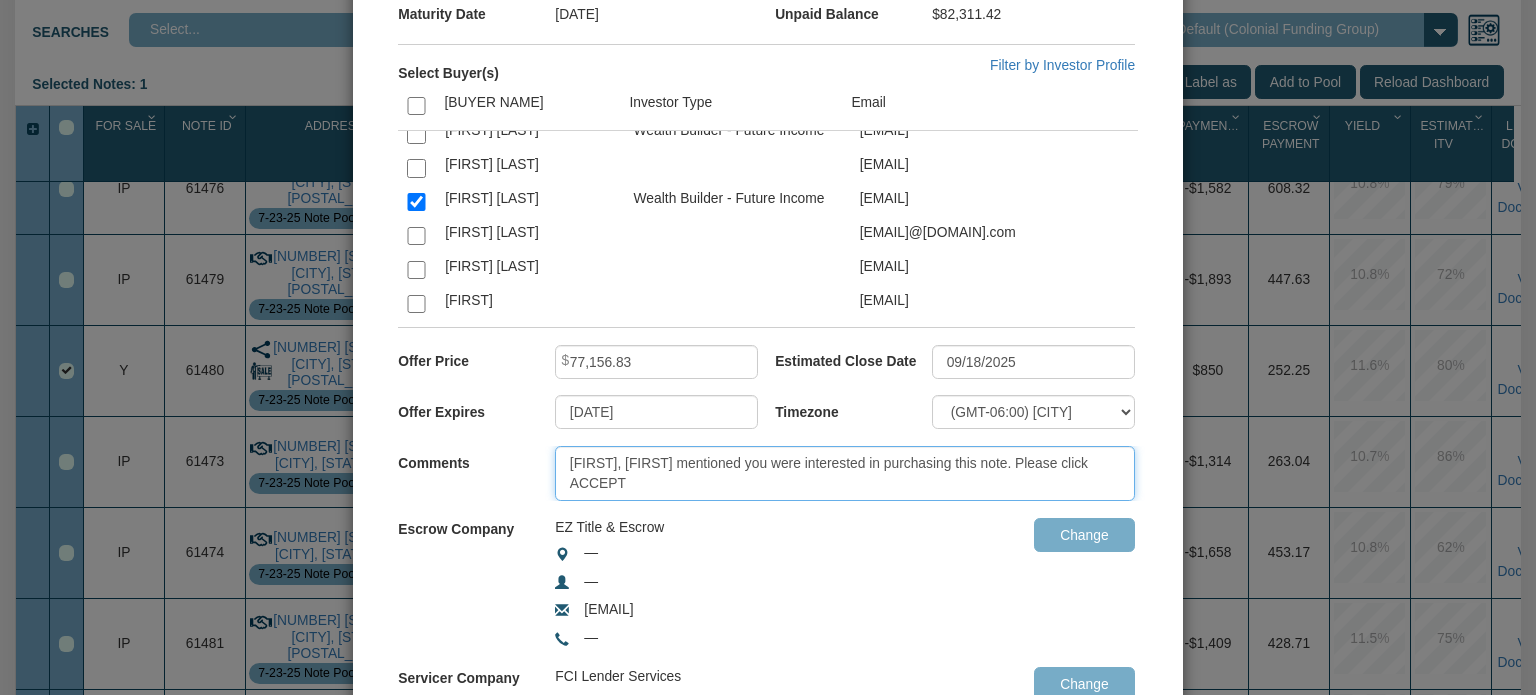 click on "[FIRST], [FIRST] mentioned you were interested in purchasing this note. Please click ACCEPT" at bounding box center [845, 473] 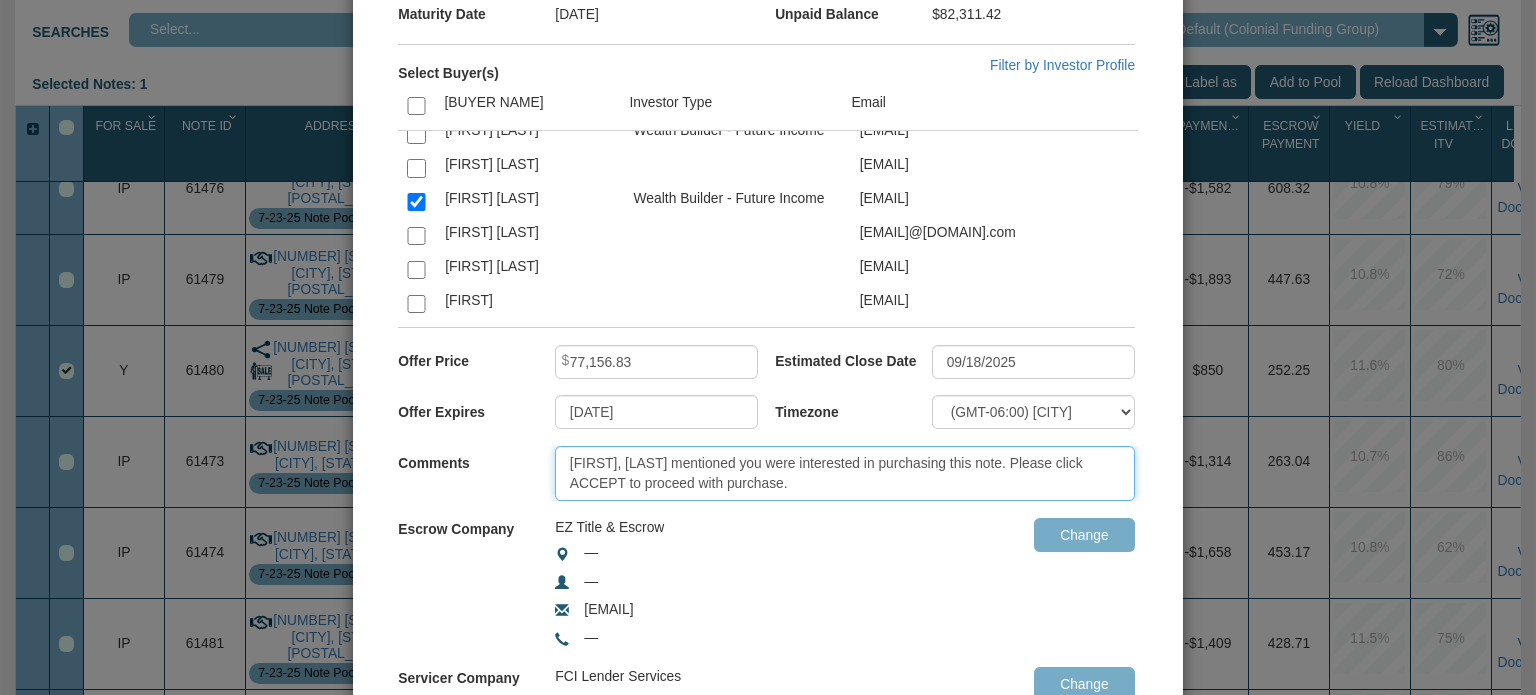 type on "[FIRST], [LAST] mentioned you were interested in purchasing this note. Please click ACCEPT to proceed with purchase." 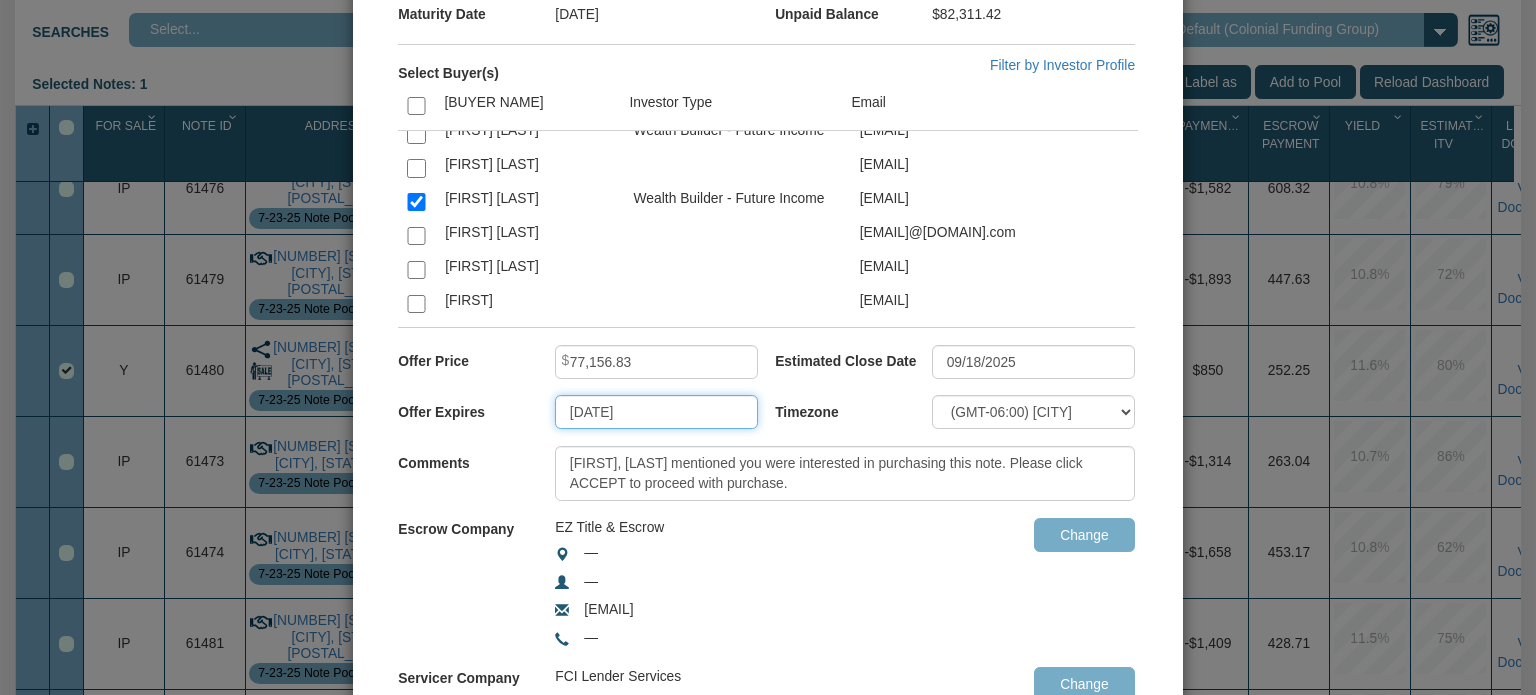 click on "[DATE]" at bounding box center (656, 412) 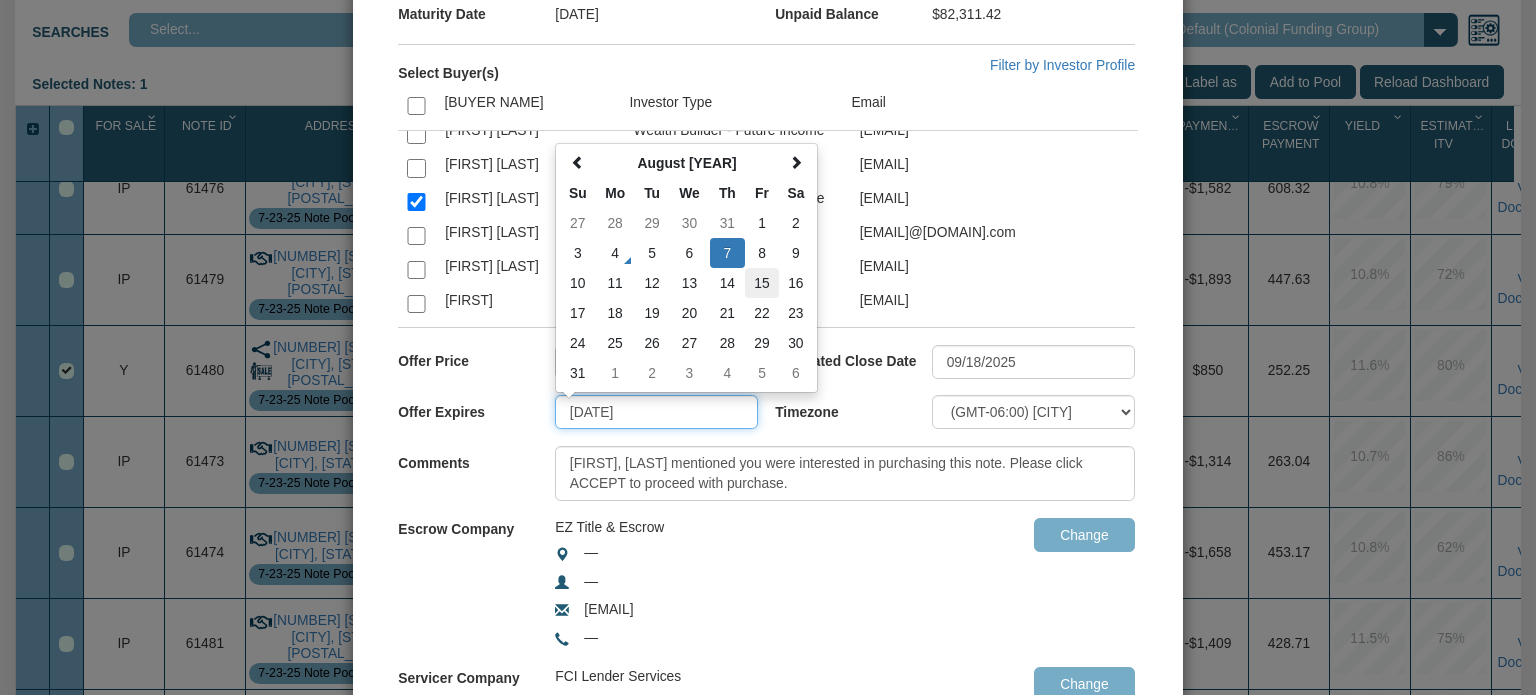 click on "15" at bounding box center (762, 283) 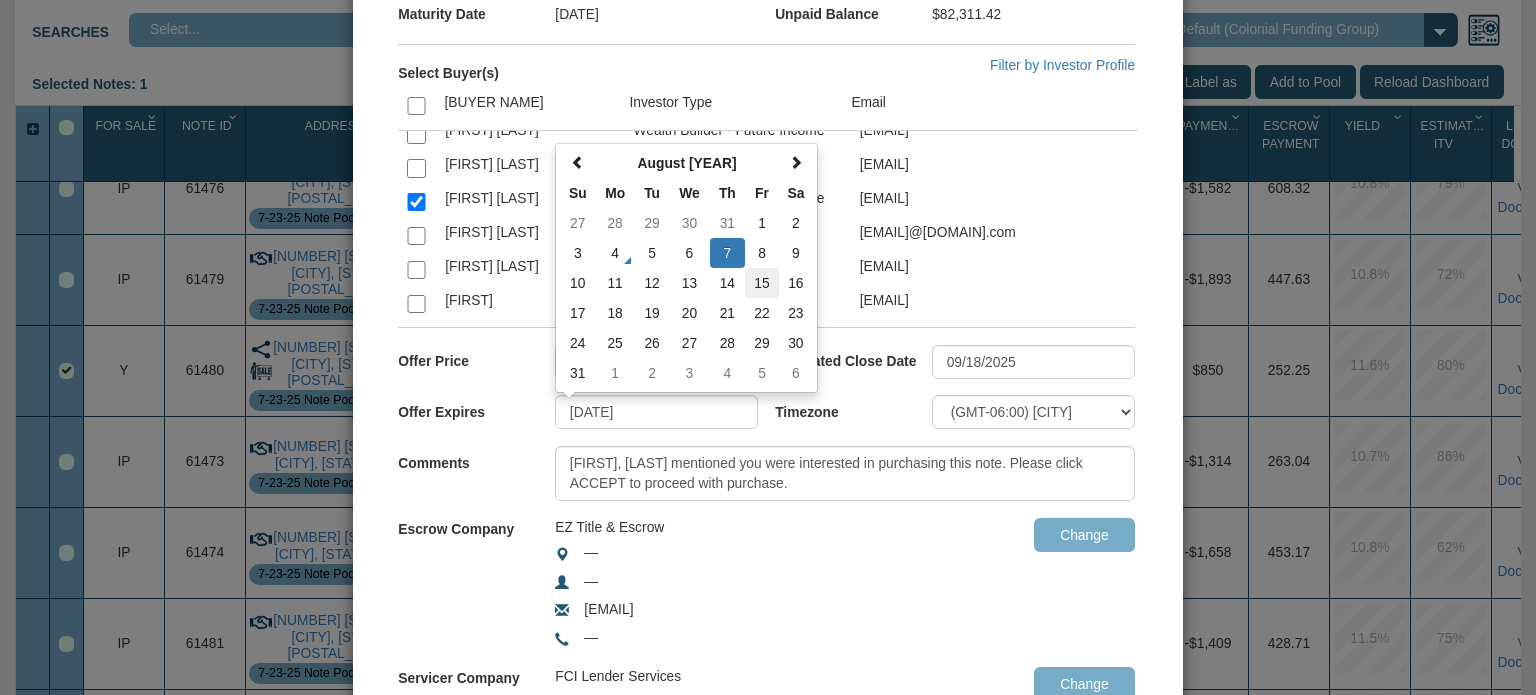 type on "[DATE]" 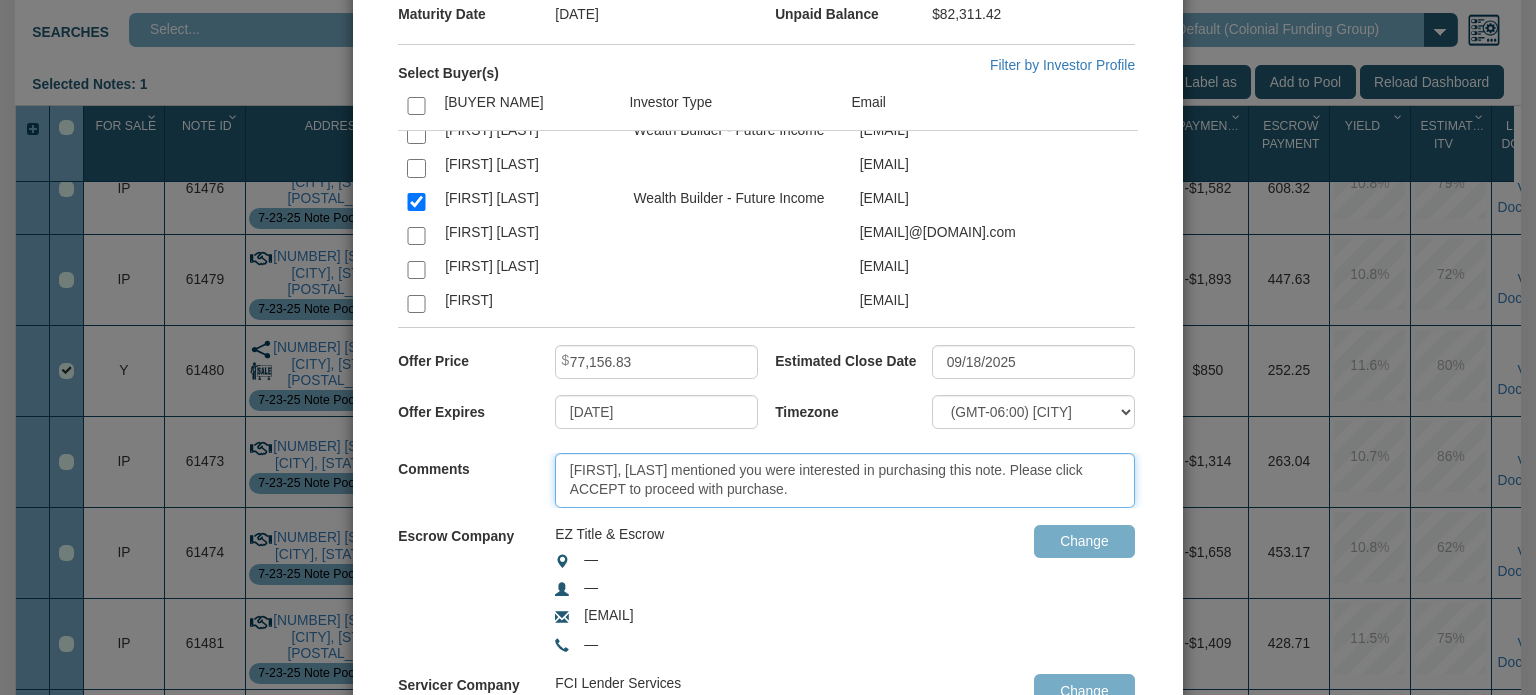 click on "[FIRST], [LAST] mentioned you were interested in purchasing this note. Please click ACCEPT to proceed with purchase." at bounding box center (845, 480) 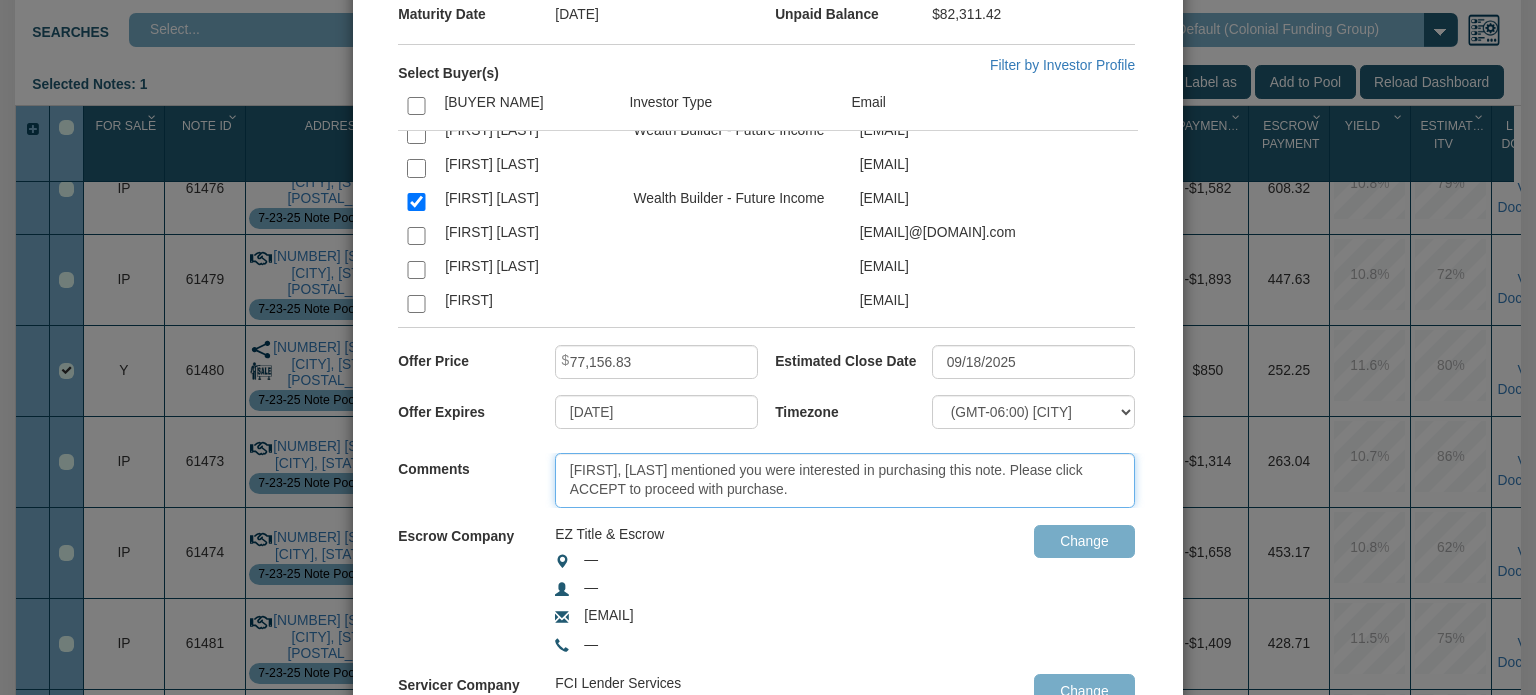 click on "[FIRST], [LAST] mentioned you were interested in purchasing this note. Please click ACCEPT to proceed with purchase." at bounding box center (845, 480) 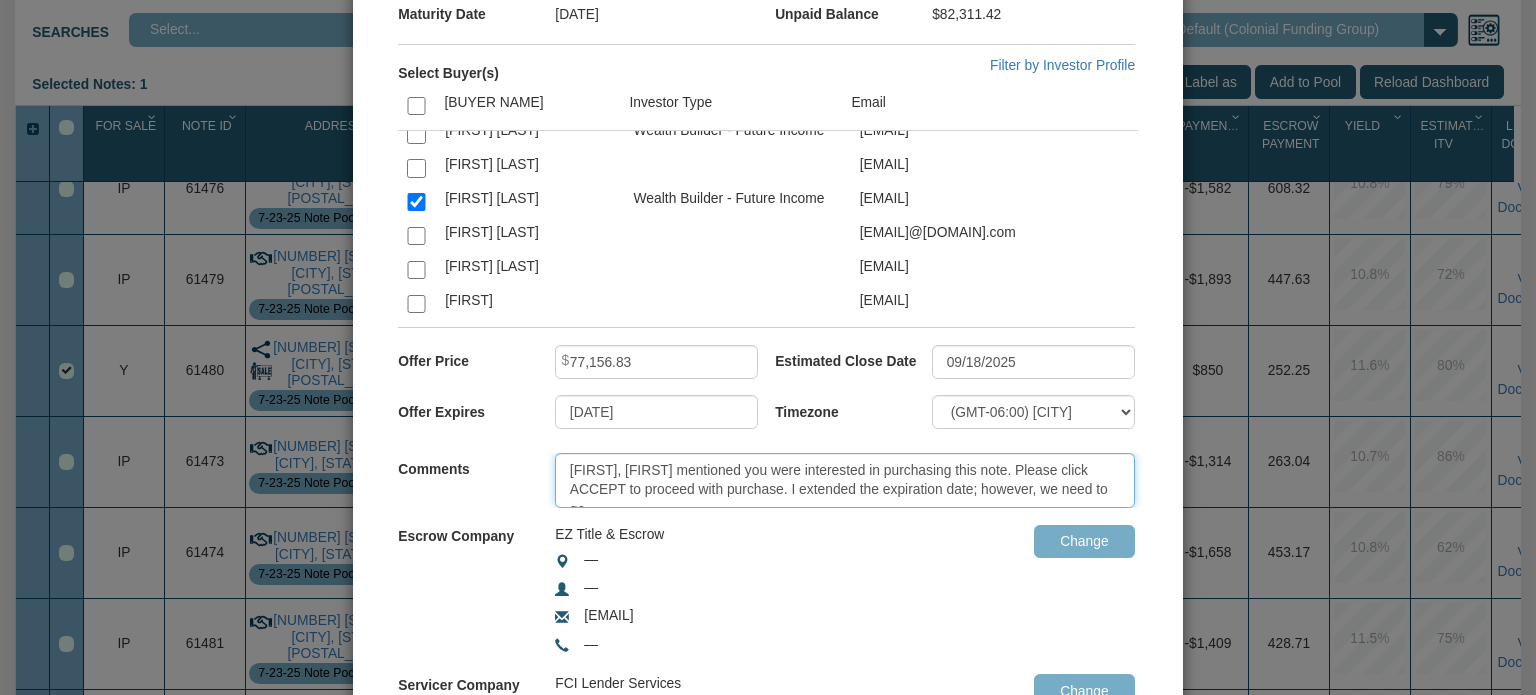 scroll, scrollTop: 11, scrollLeft: 0, axis: vertical 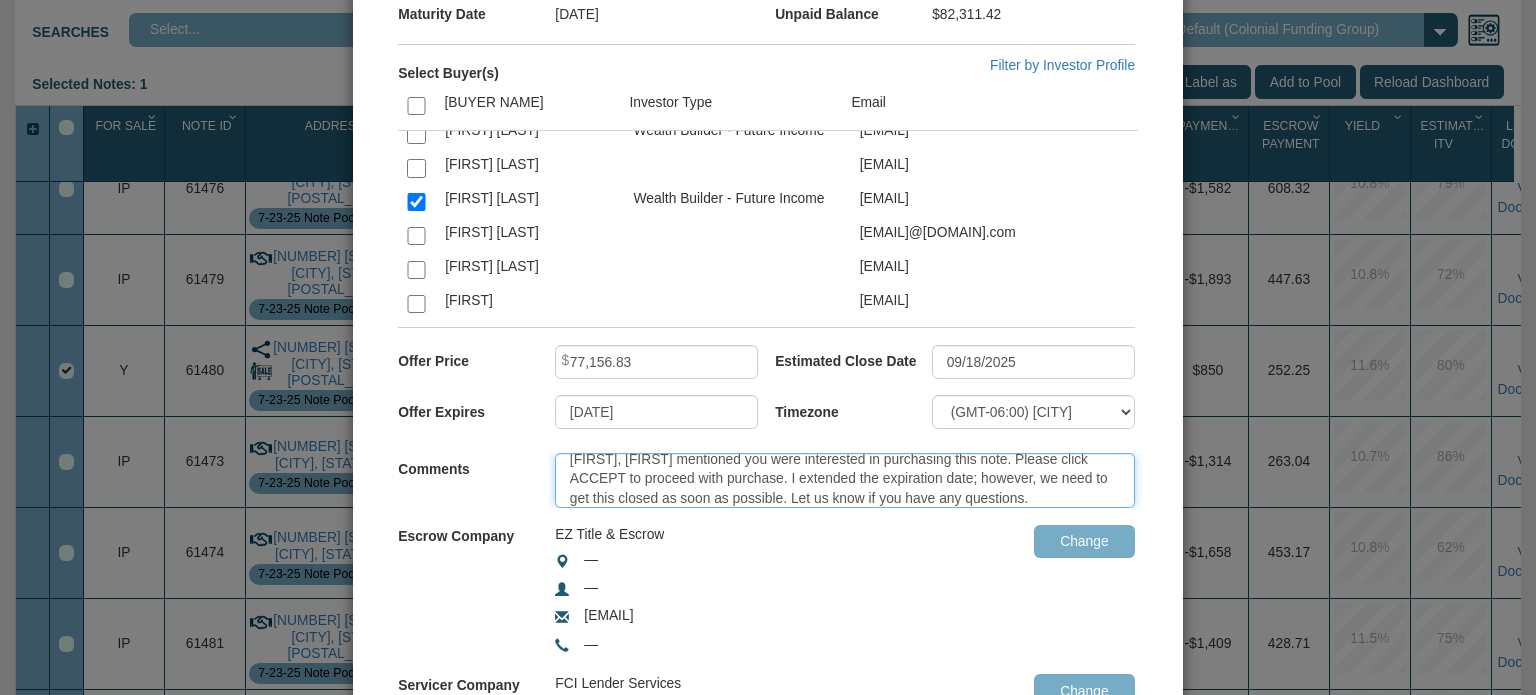 type on "[FIRST], [FIRST] mentioned you were interested in purchasing this note. Please click ACCEPT to proceed with purchase. I extended the expiration date; however, we need to get this closed as soon as possible. Let us know if you have any questions." 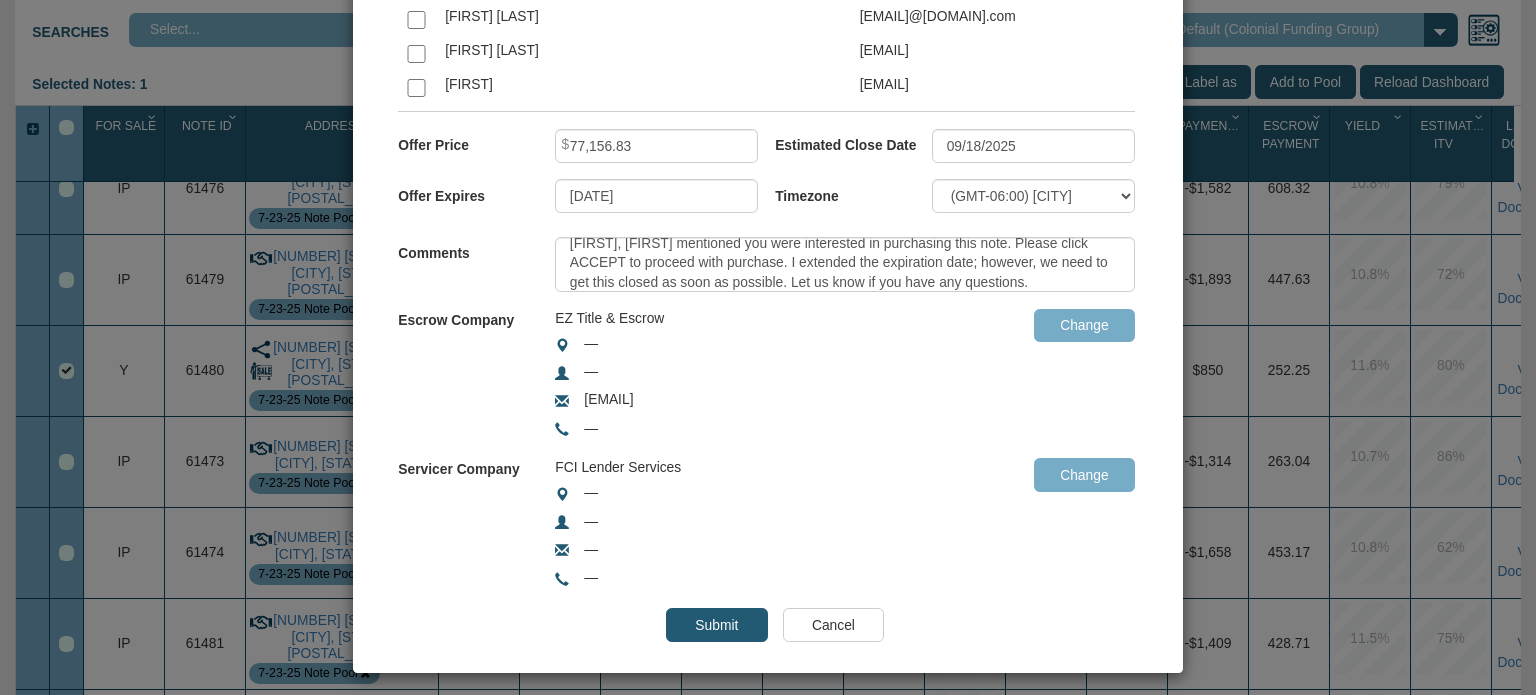 scroll, scrollTop: 517, scrollLeft: 0, axis: vertical 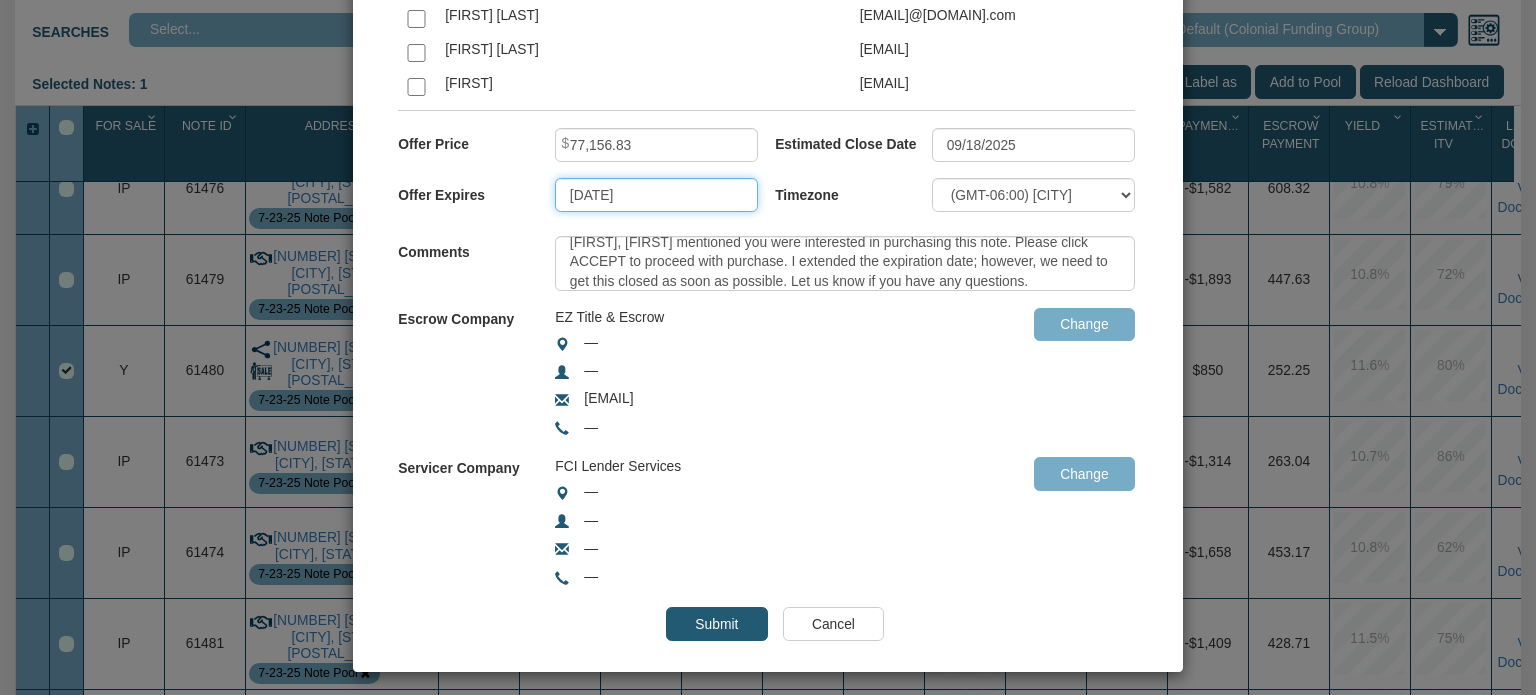 click on "[DATE]" at bounding box center [656, 195] 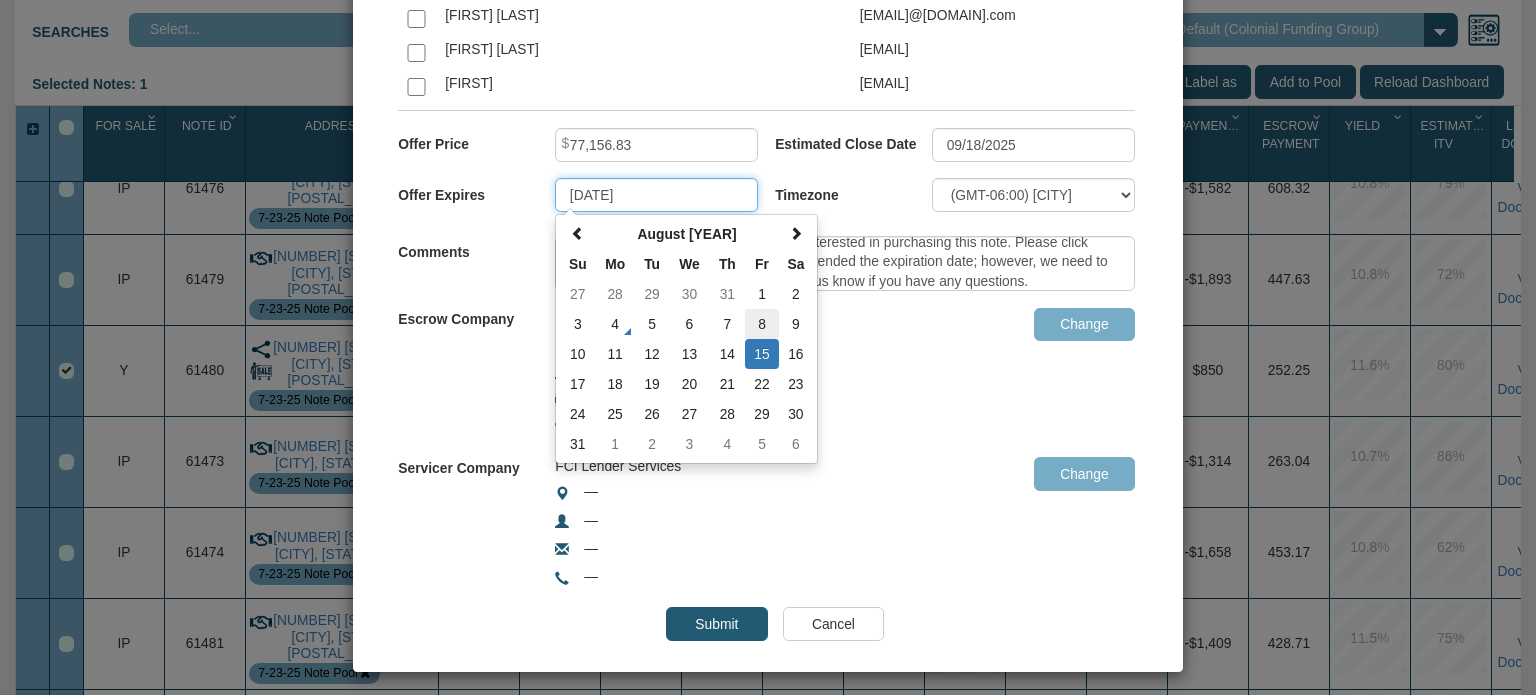 click on "8" at bounding box center [762, 324] 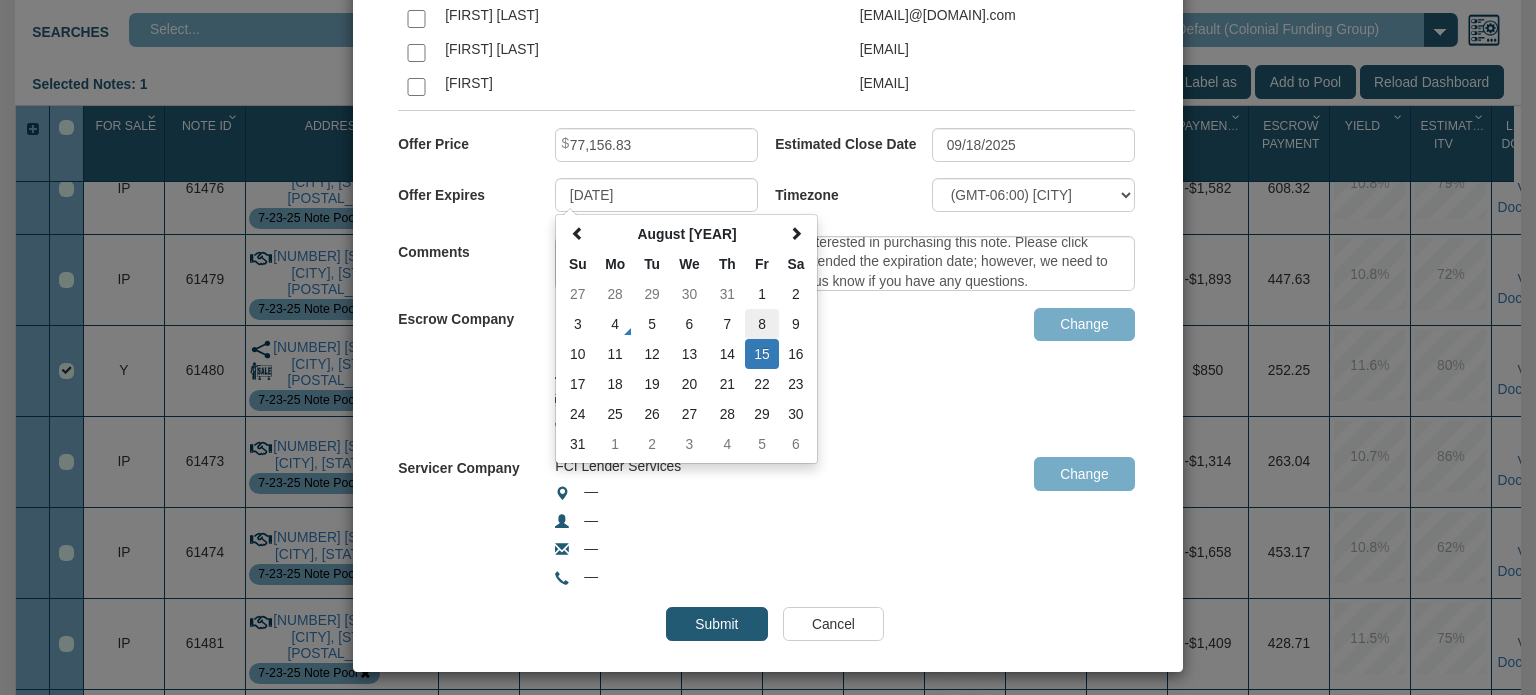 type on "[DATE]" 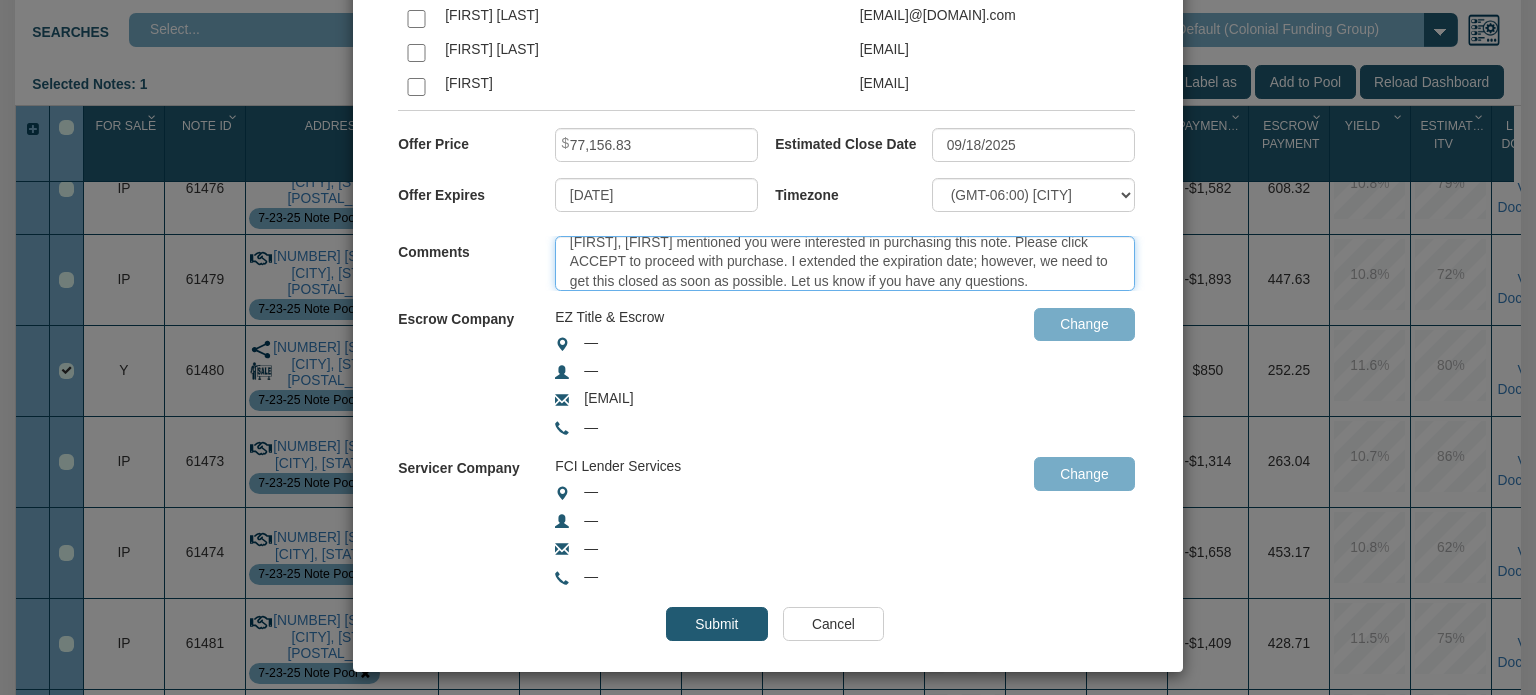 drag, startPoint x: 786, startPoint y: 259, endPoint x: 1036, endPoint y: 264, distance: 250.04999 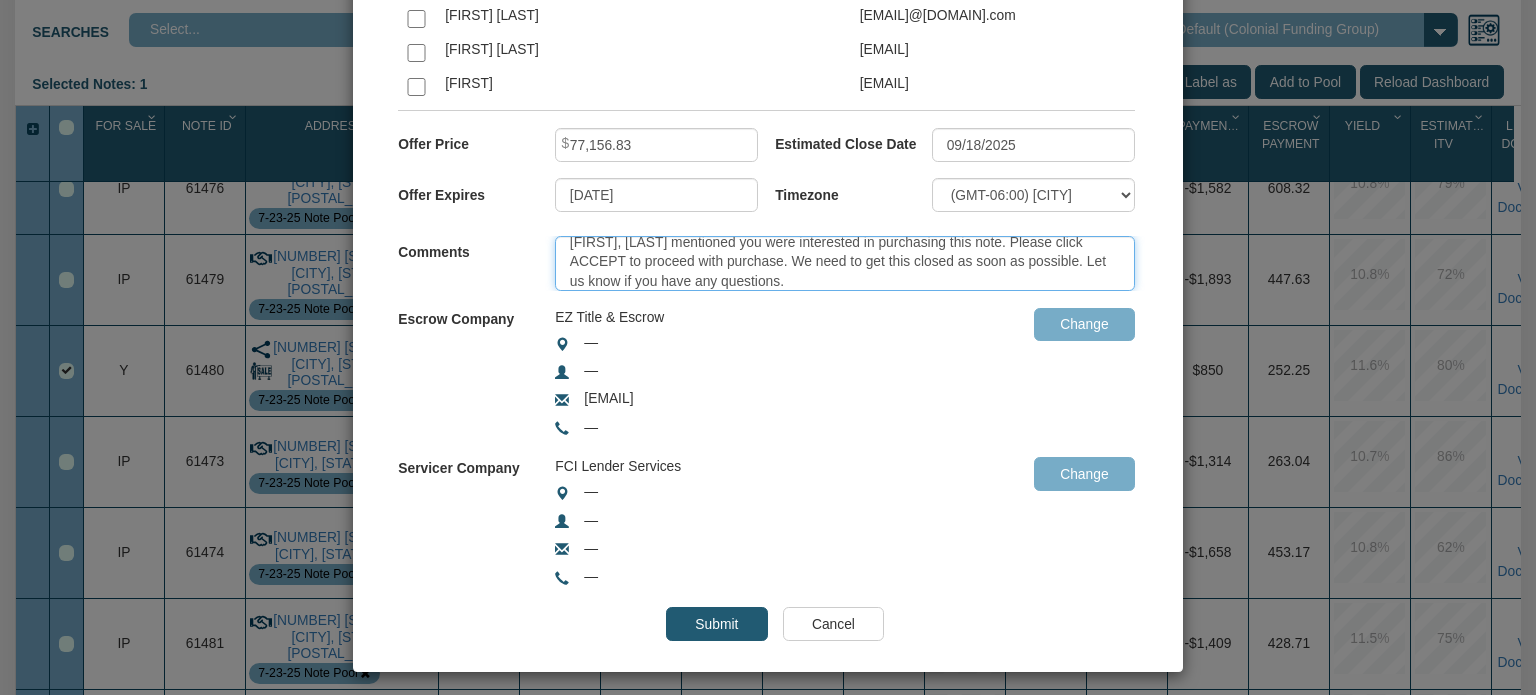 click on "[FIRST], [LAST] mentioned you were interested in purchasing this note. Please click ACCEPT to proceed with purchase. We need to get this closed as soon as possible. Let us know if you have any questions." at bounding box center (845, 263) 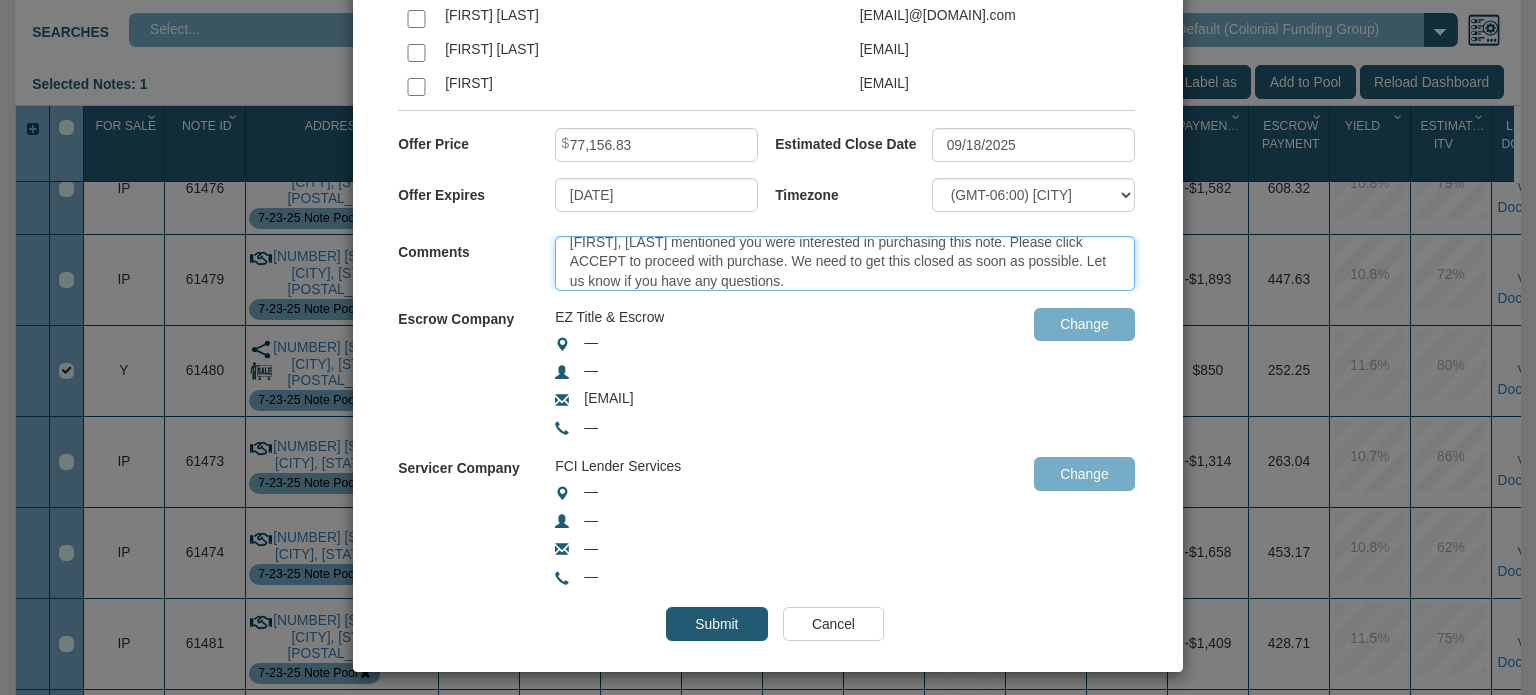 drag, startPoint x: 833, startPoint y: 315, endPoint x: 790, endPoint y: 260, distance: 69.81404 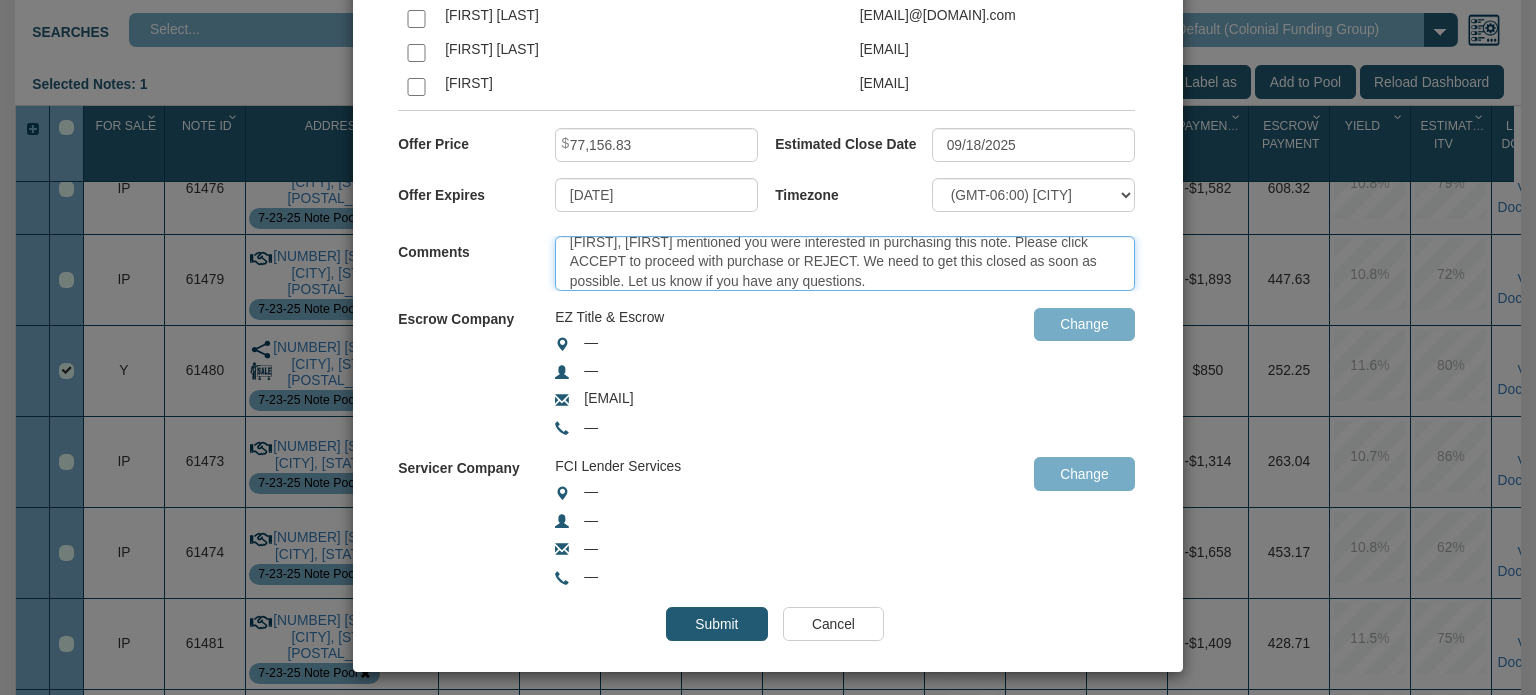 type on "[FIRST], [FIRST] mentioned you were interested in purchasing this note. Please click ACCEPT to proceed with purchase or REJECT. We need to get this closed as soon as possible. Let us know if you have any questions." 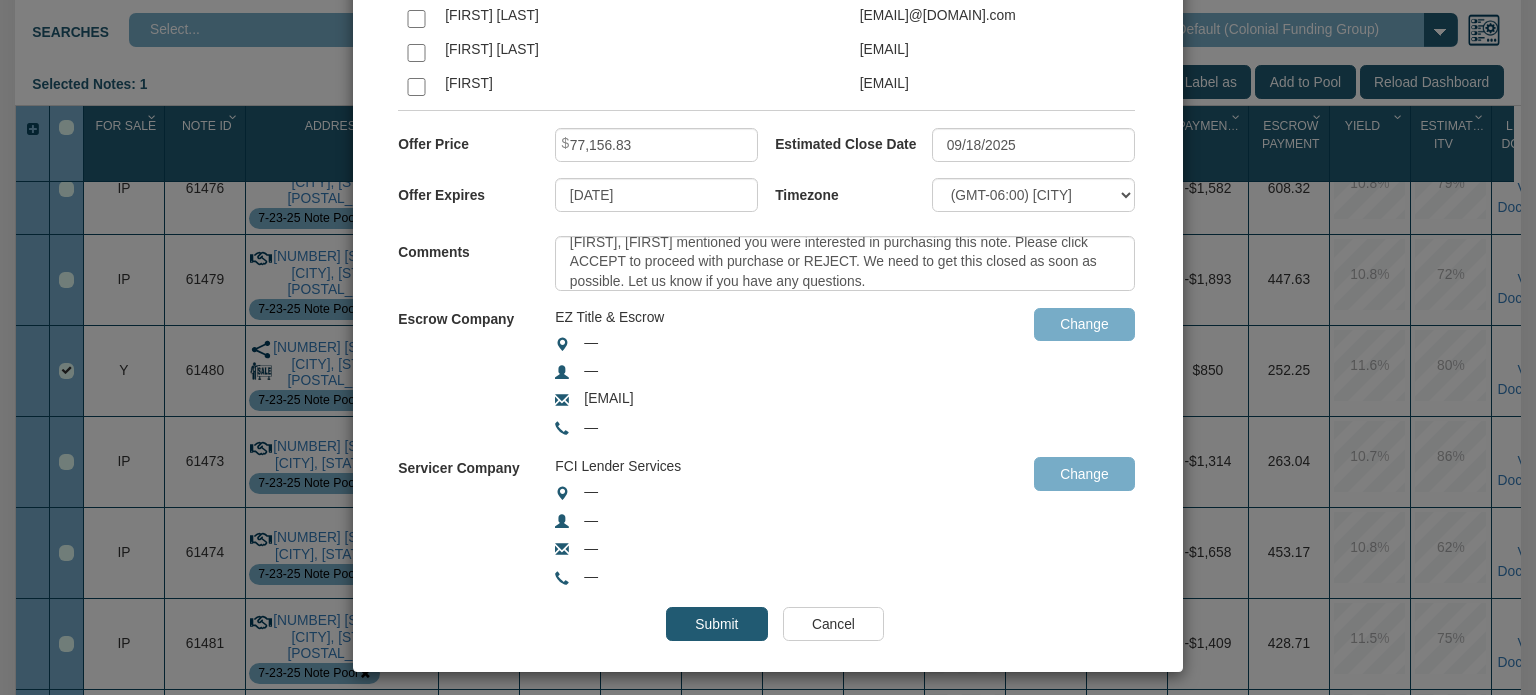 click on "Submit" at bounding box center (716, 624) 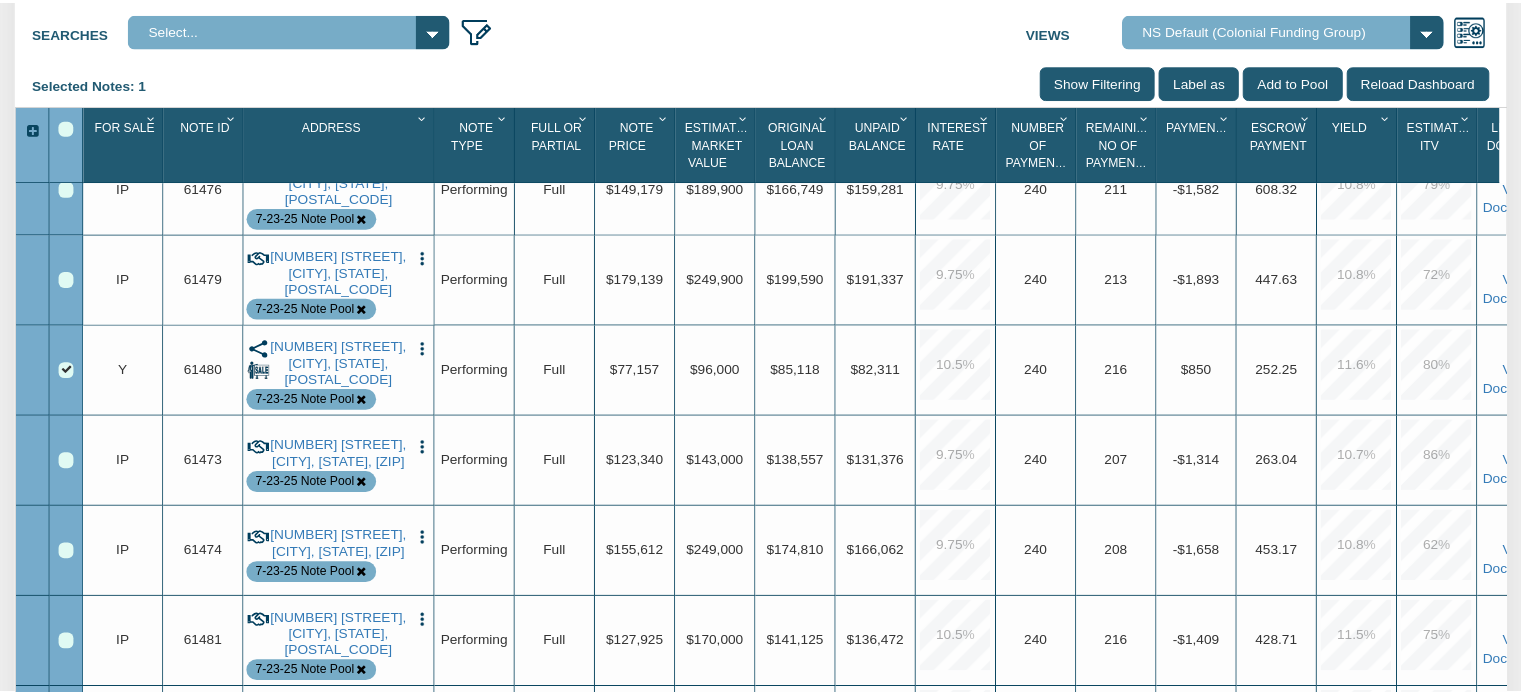 scroll, scrollTop: 306, scrollLeft: 0, axis: vertical 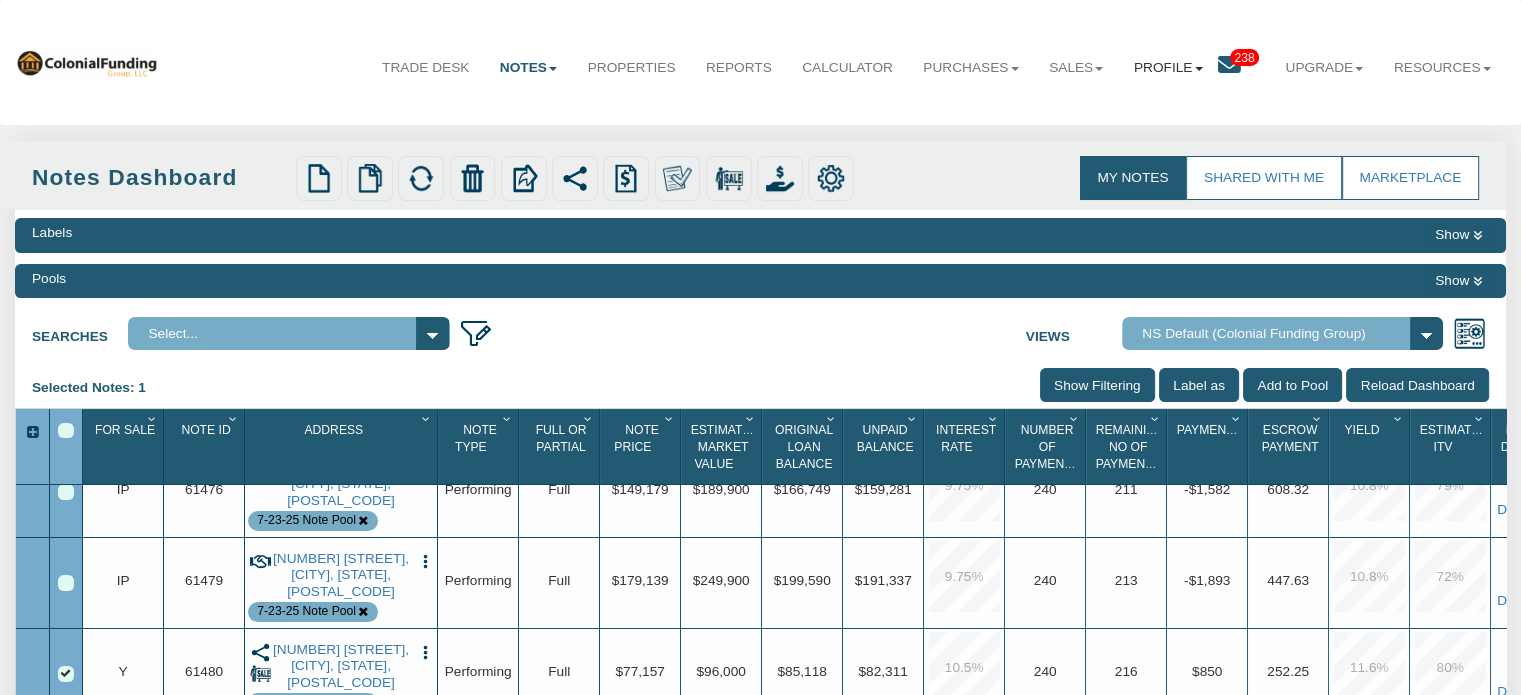 click on "Profile" at bounding box center [1168, 68] 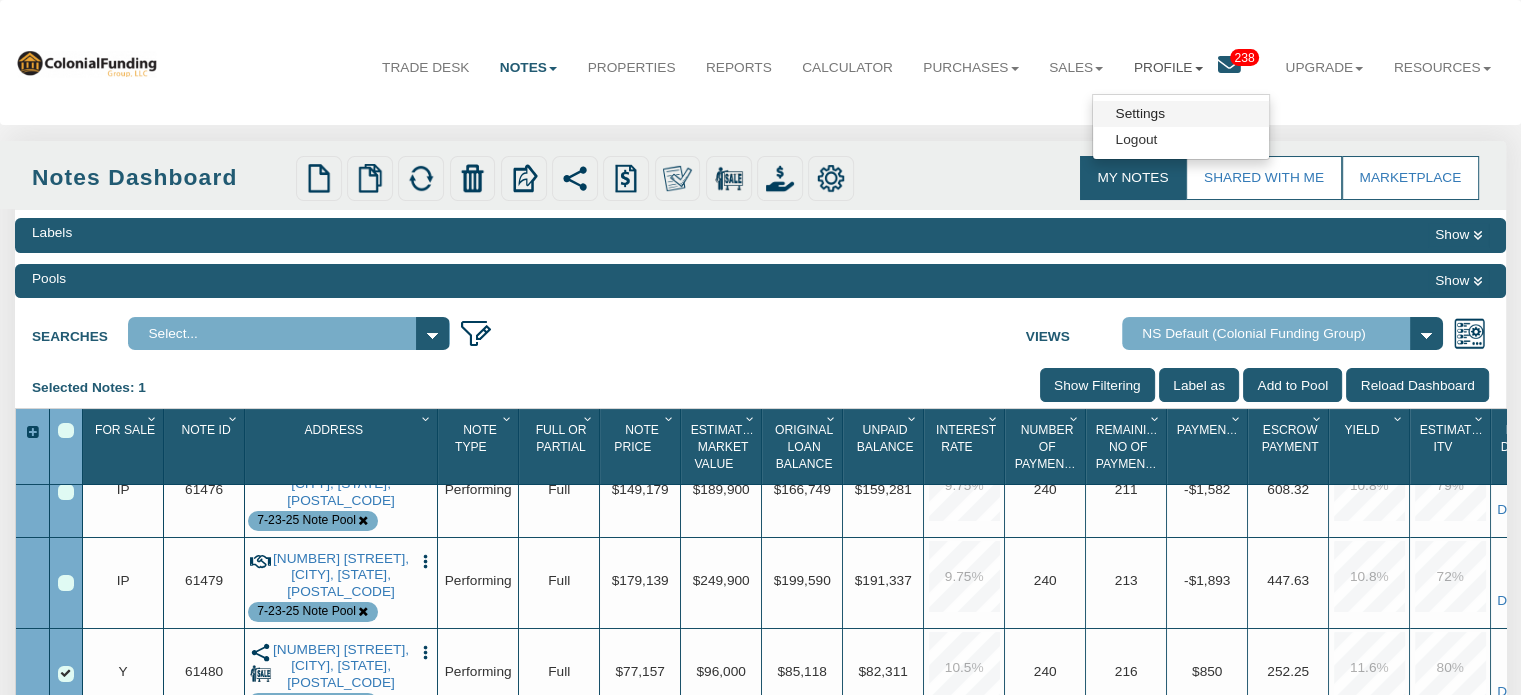 click on "Settings" at bounding box center [1181, 114] 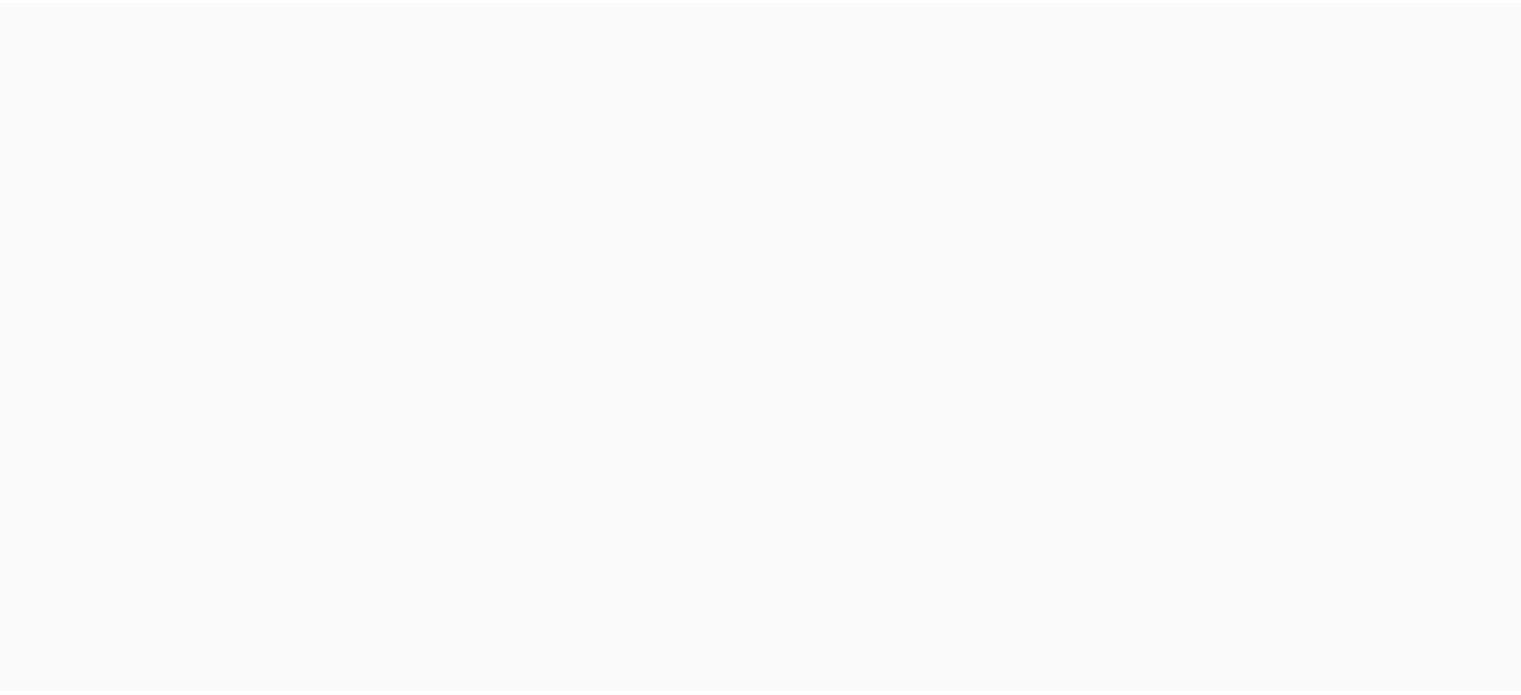 scroll, scrollTop: 0, scrollLeft: 0, axis: both 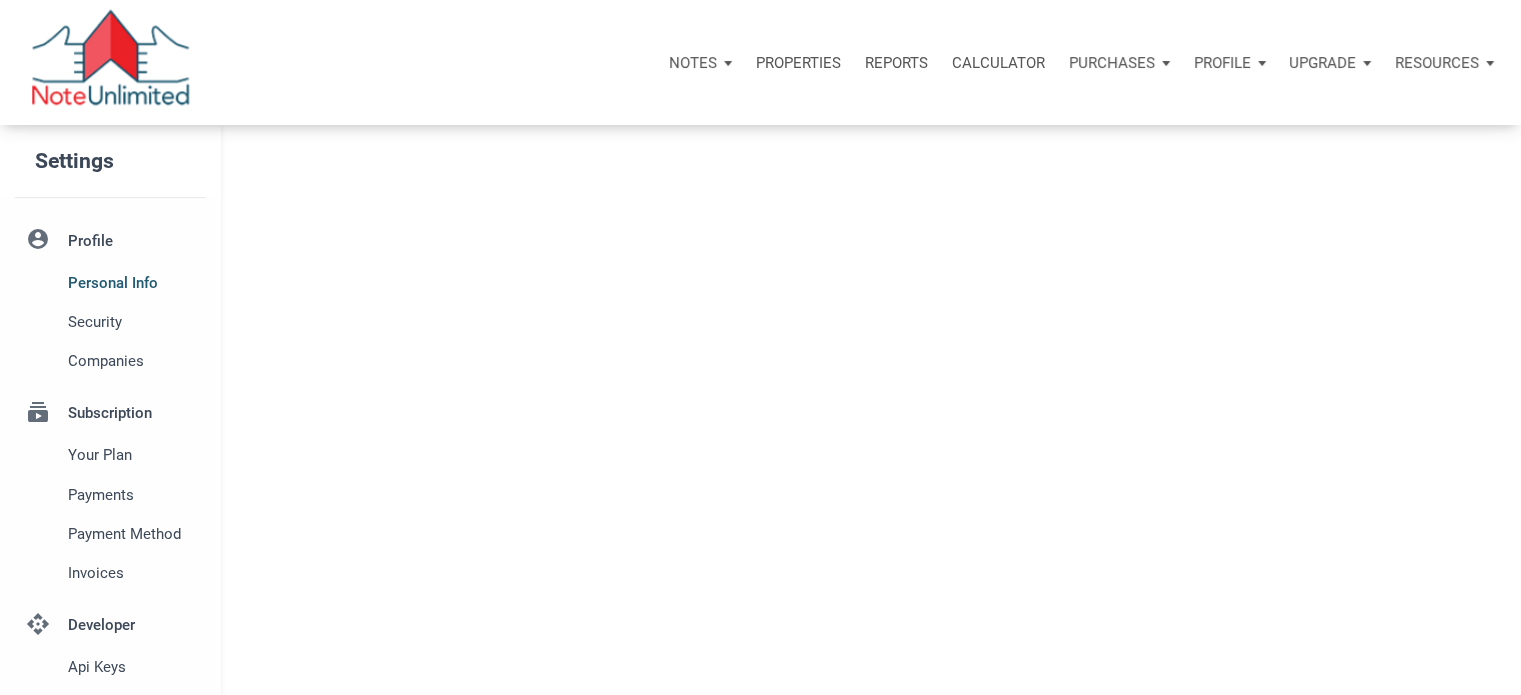 select 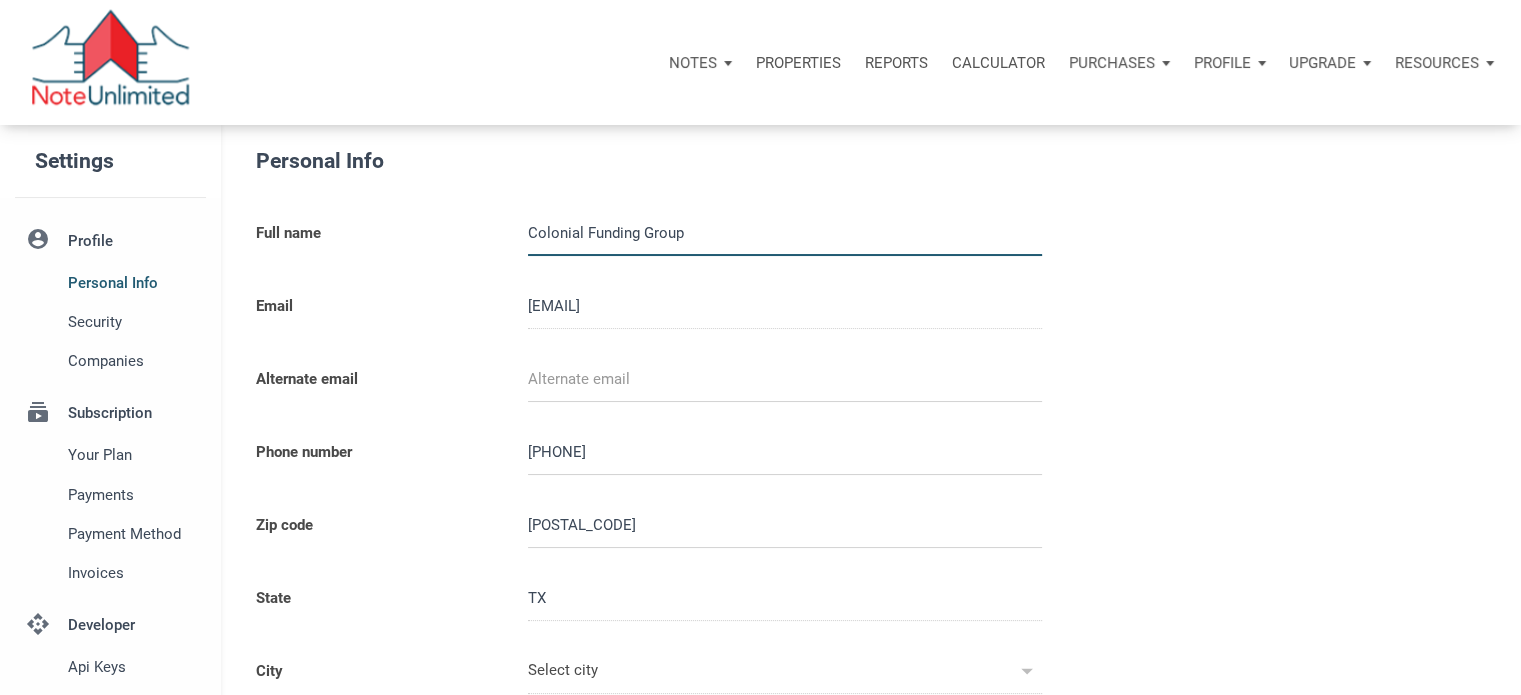 type on "SOUTHLAKE" 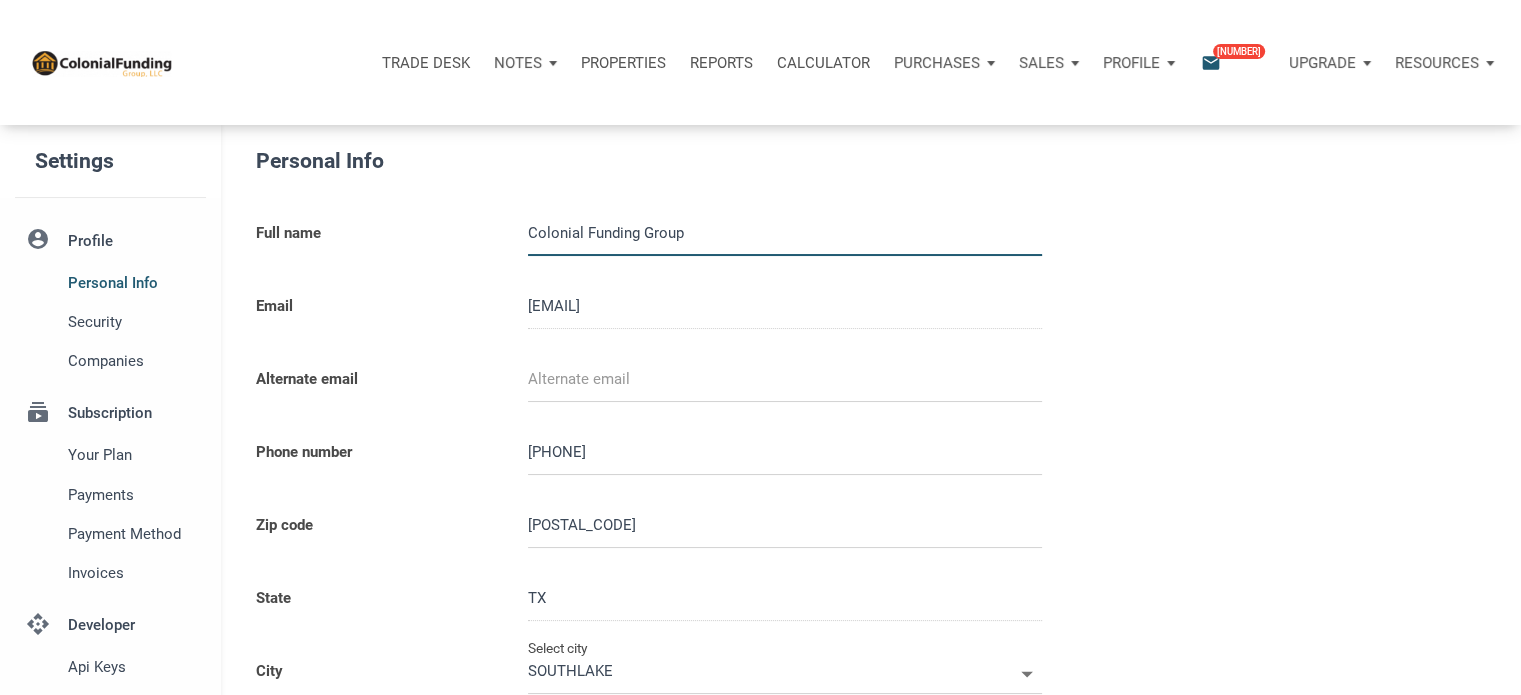 type on "[SSN]" 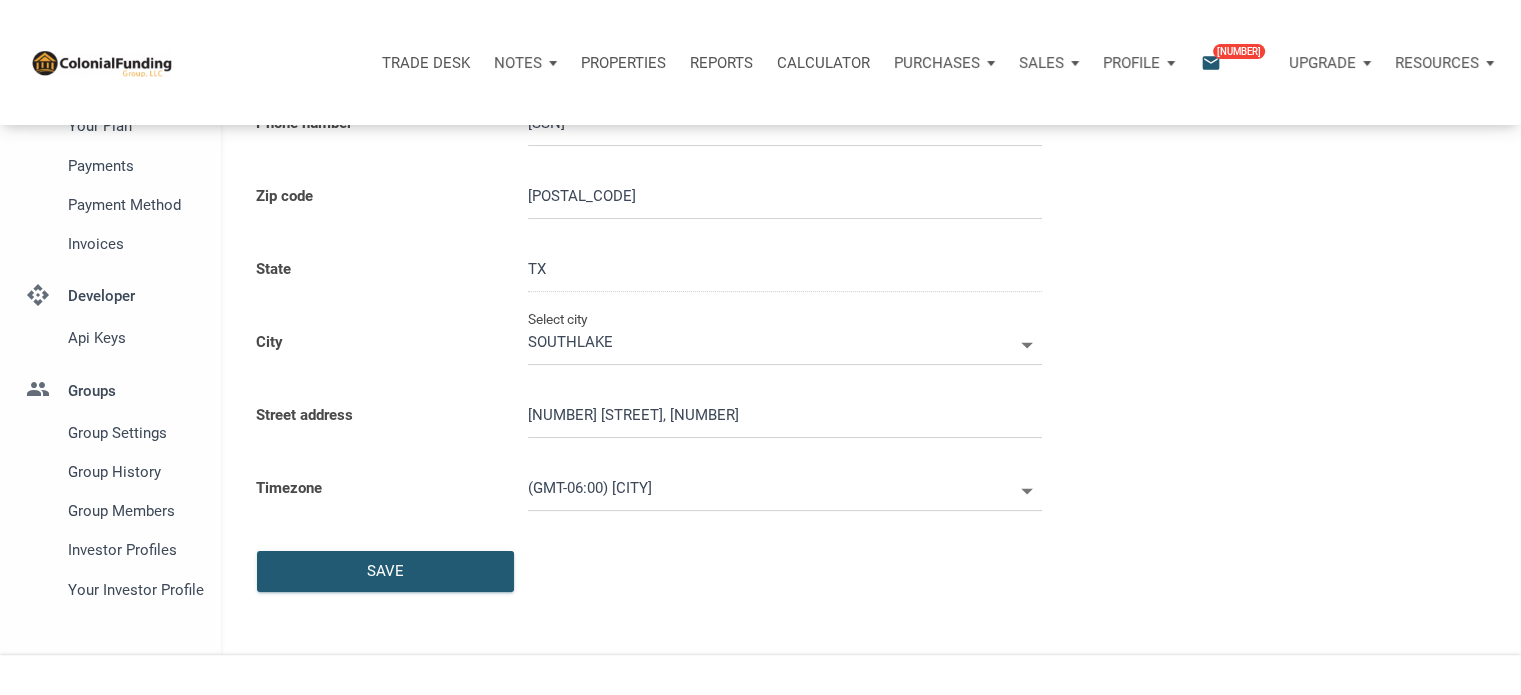 scroll, scrollTop: 567, scrollLeft: 0, axis: vertical 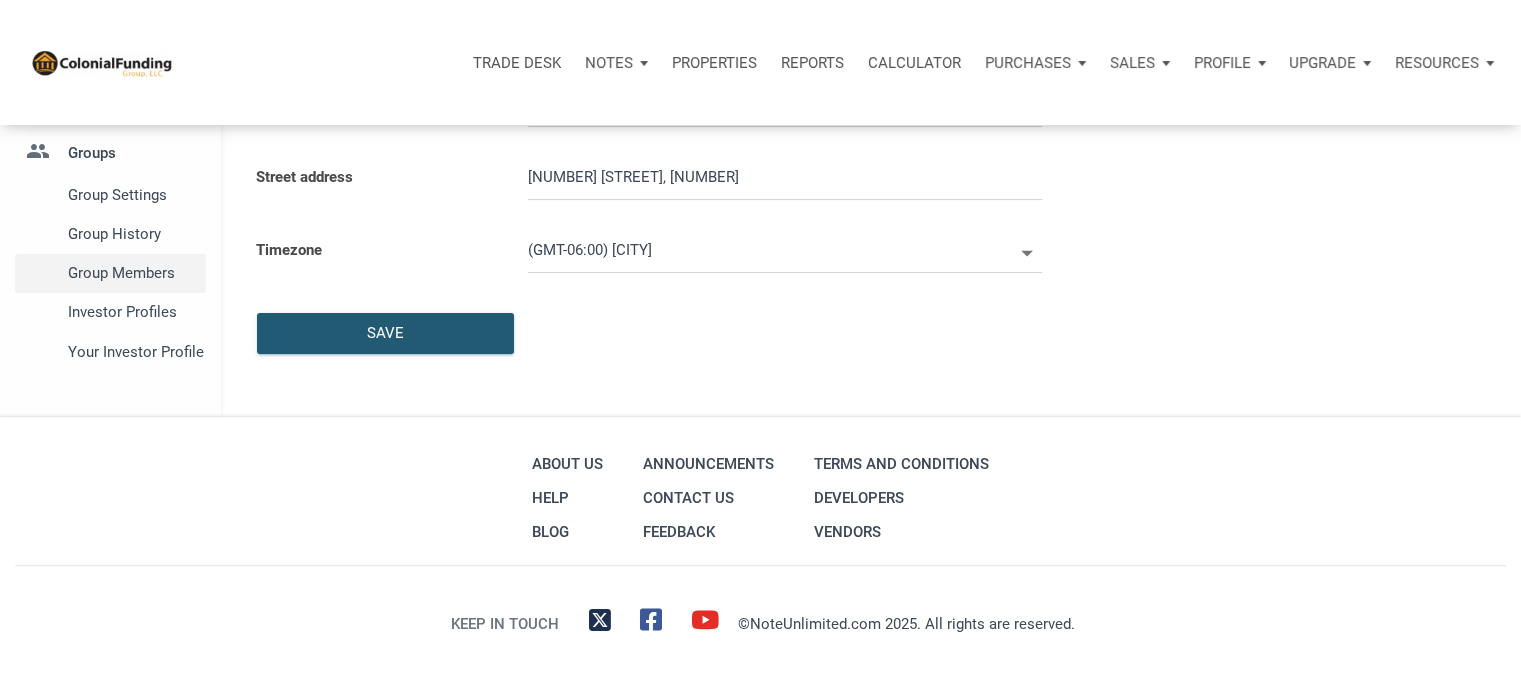 click on "Group Members" at bounding box center (133, 273) 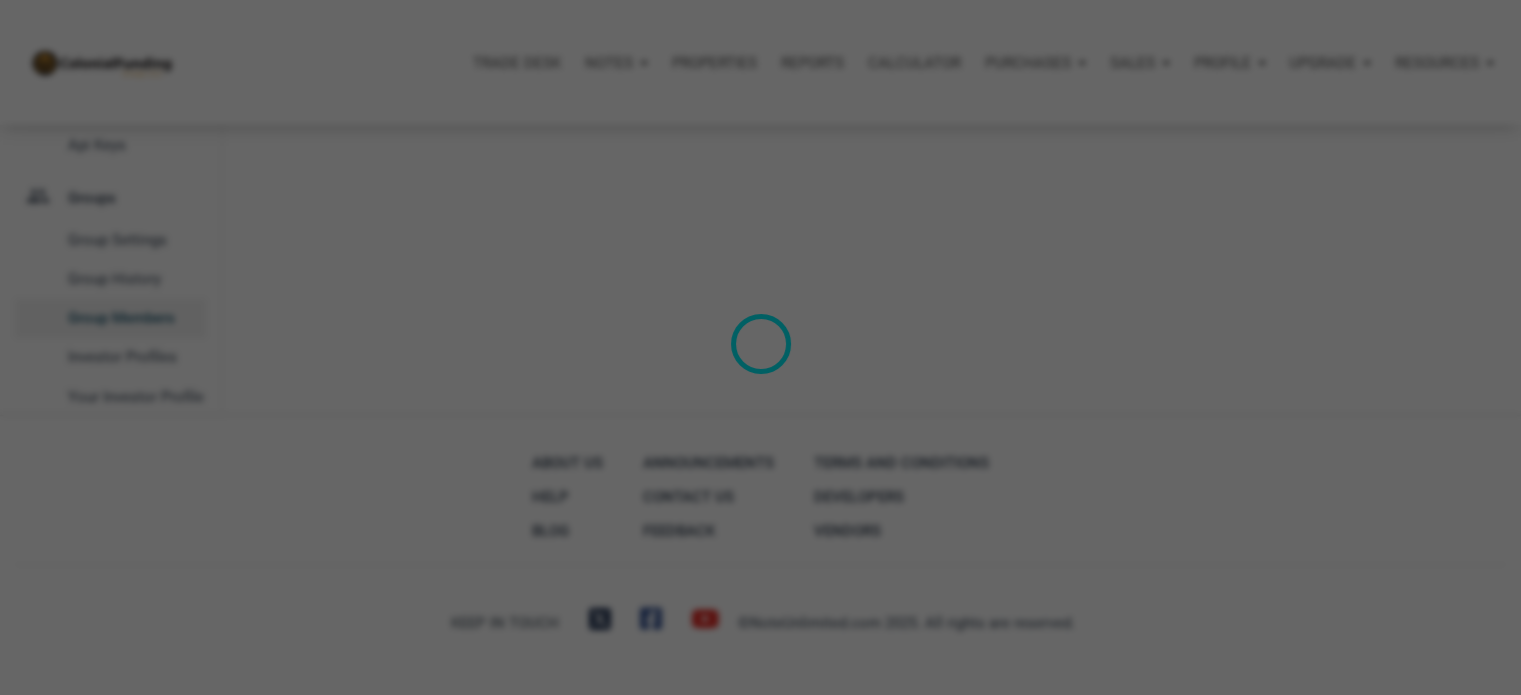 scroll, scrollTop: 0, scrollLeft: 0, axis: both 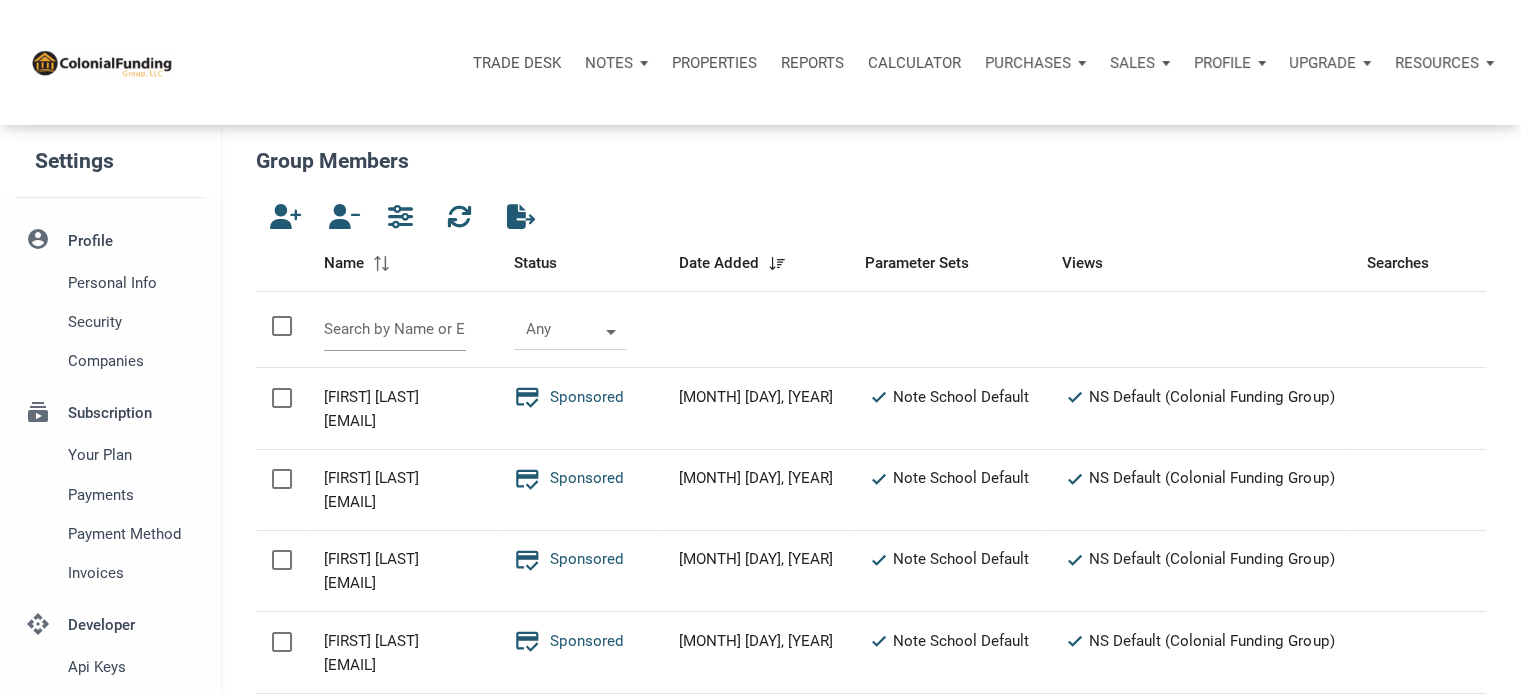 click at bounding box center [395, 329] 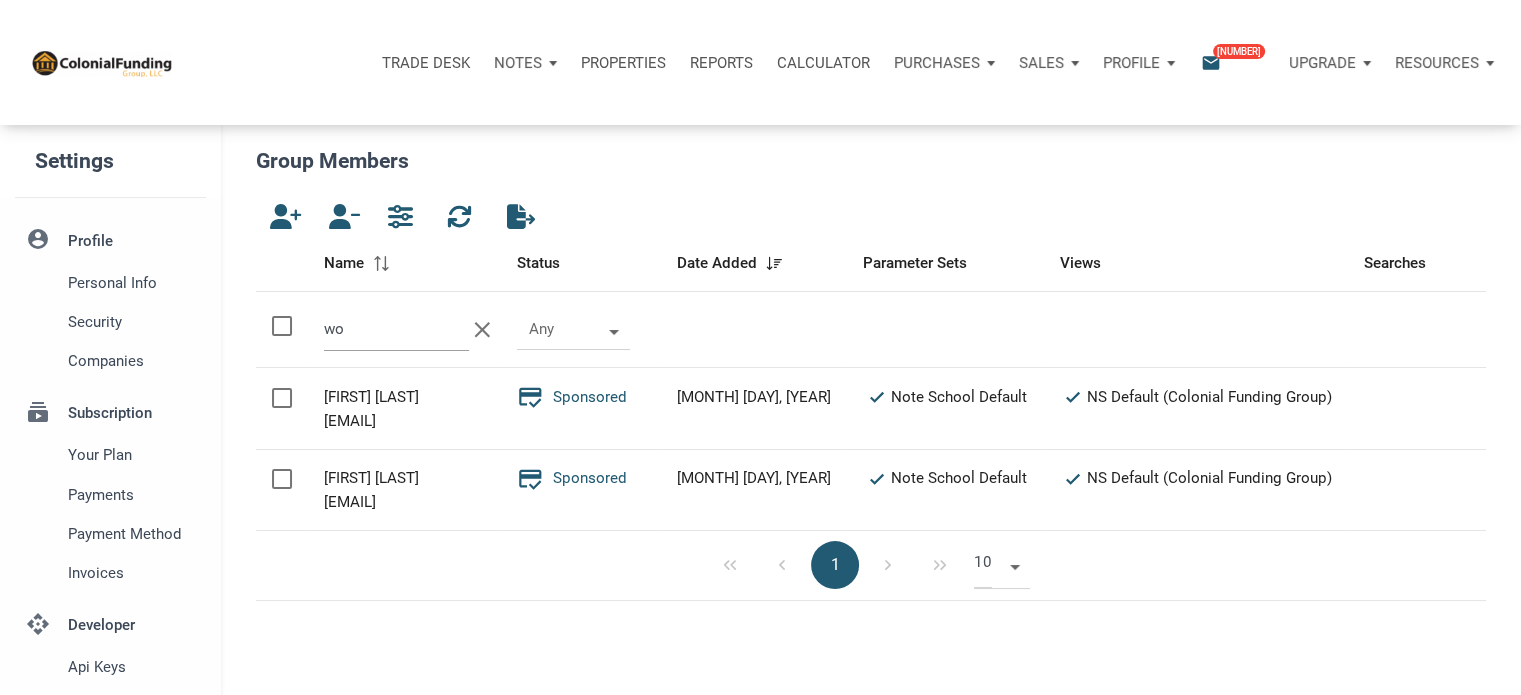 type on "w" 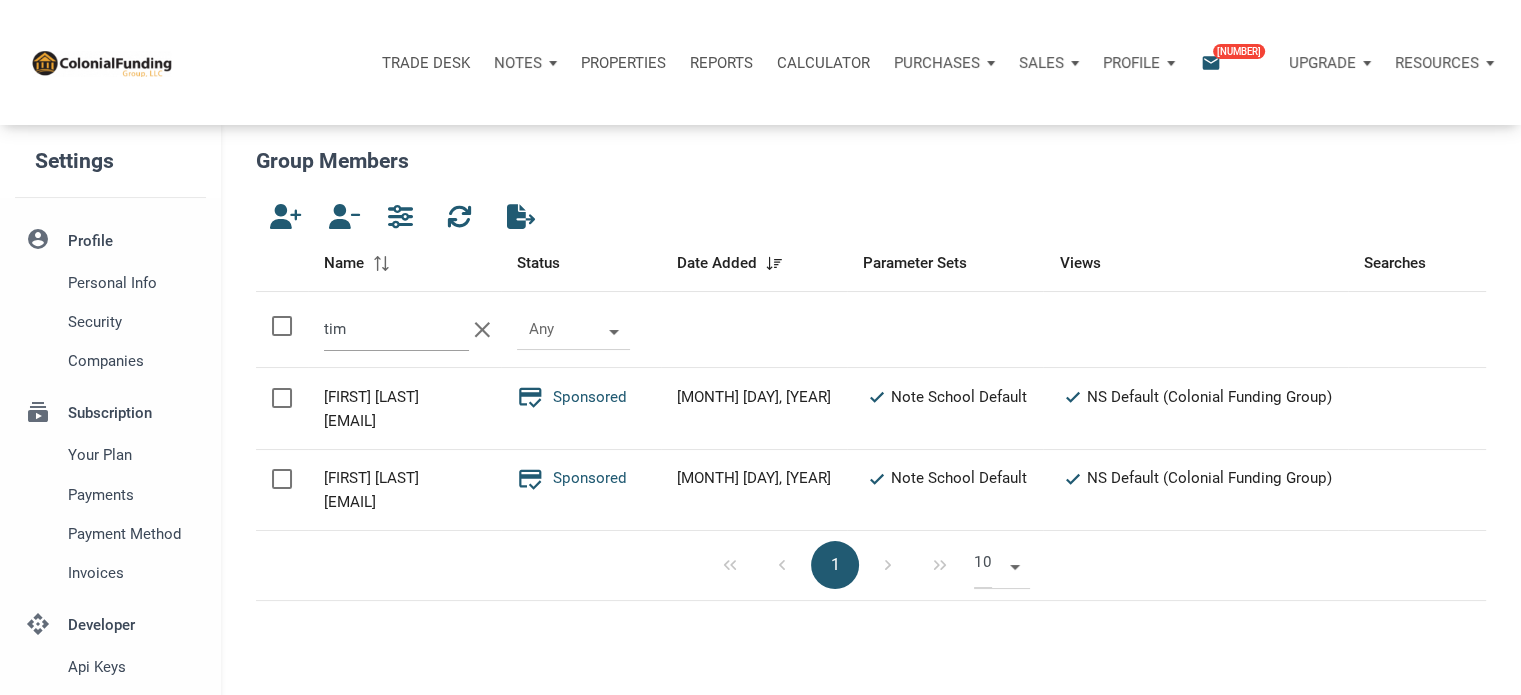 click on "tim" at bounding box center [396, 329] 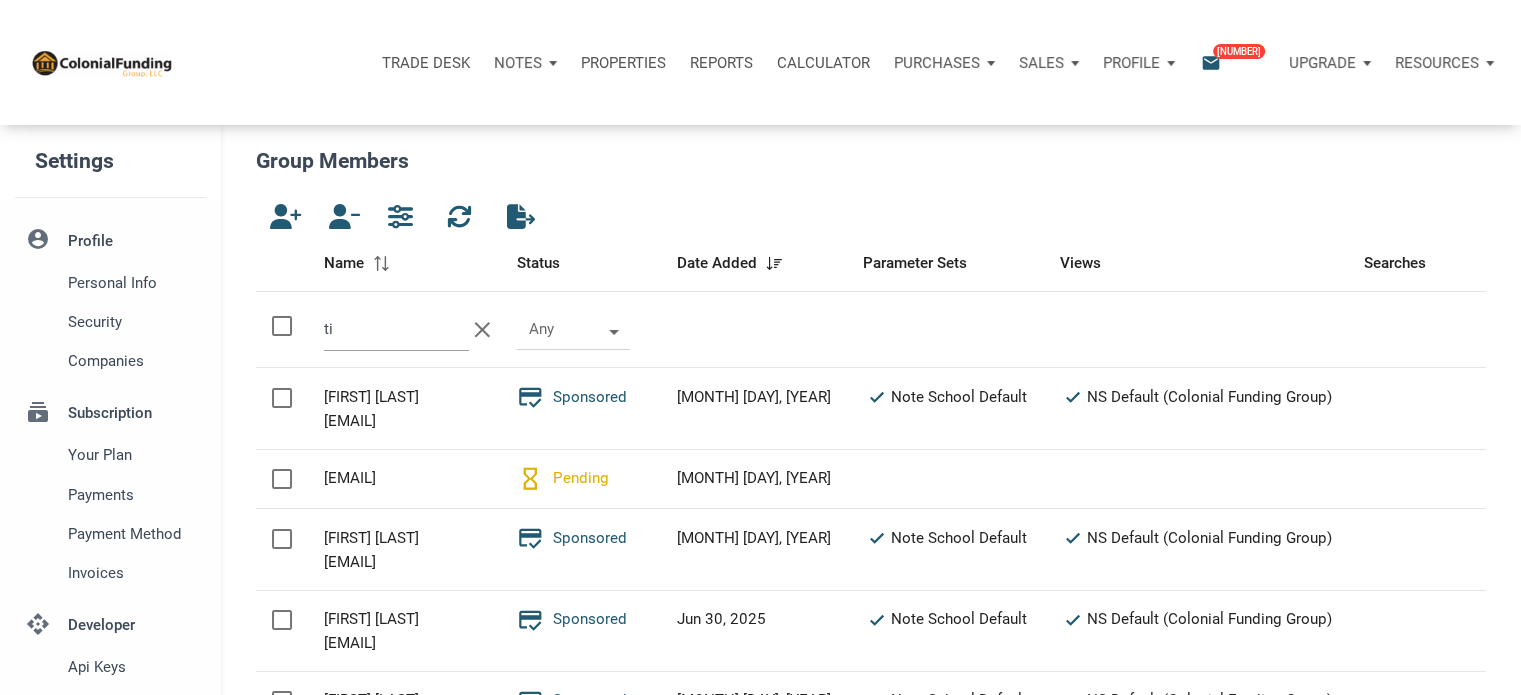 type on "t" 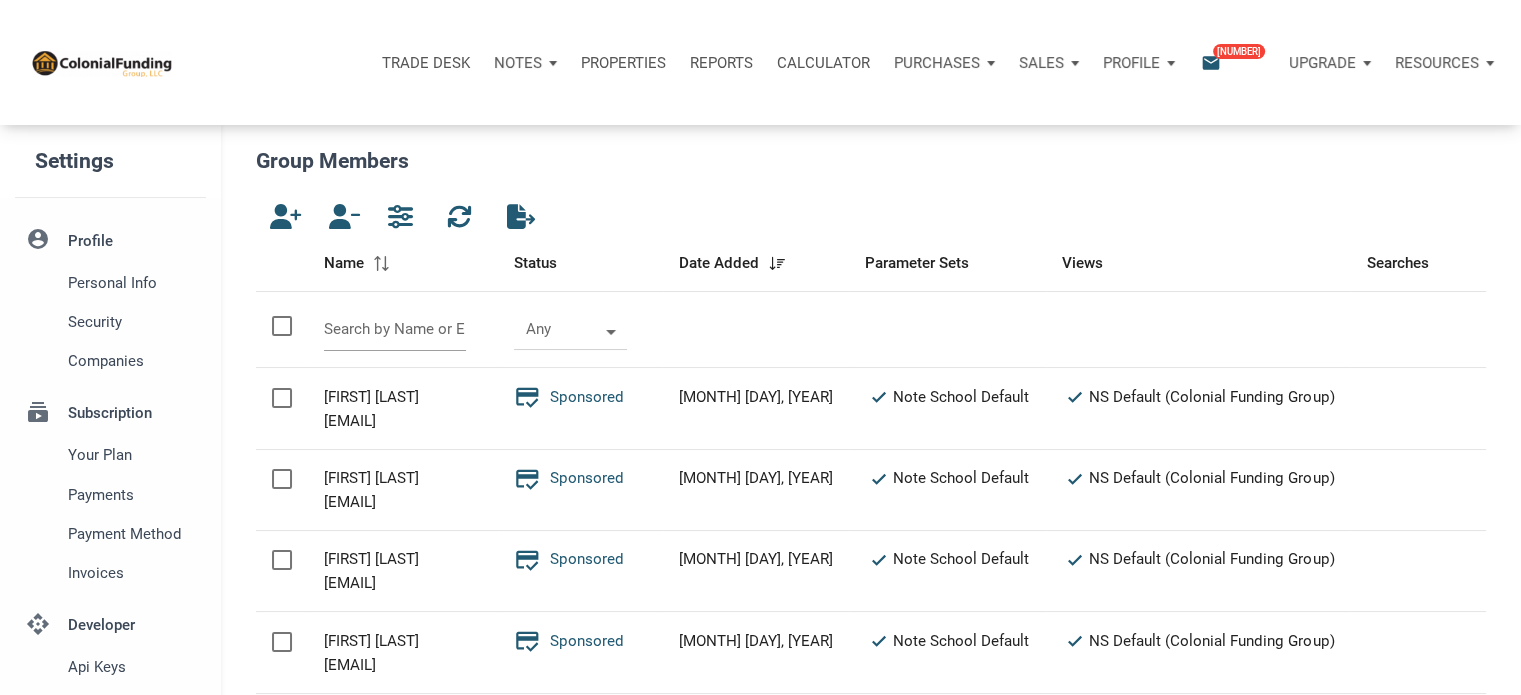 paste on "almadenestates@hotmail.com" 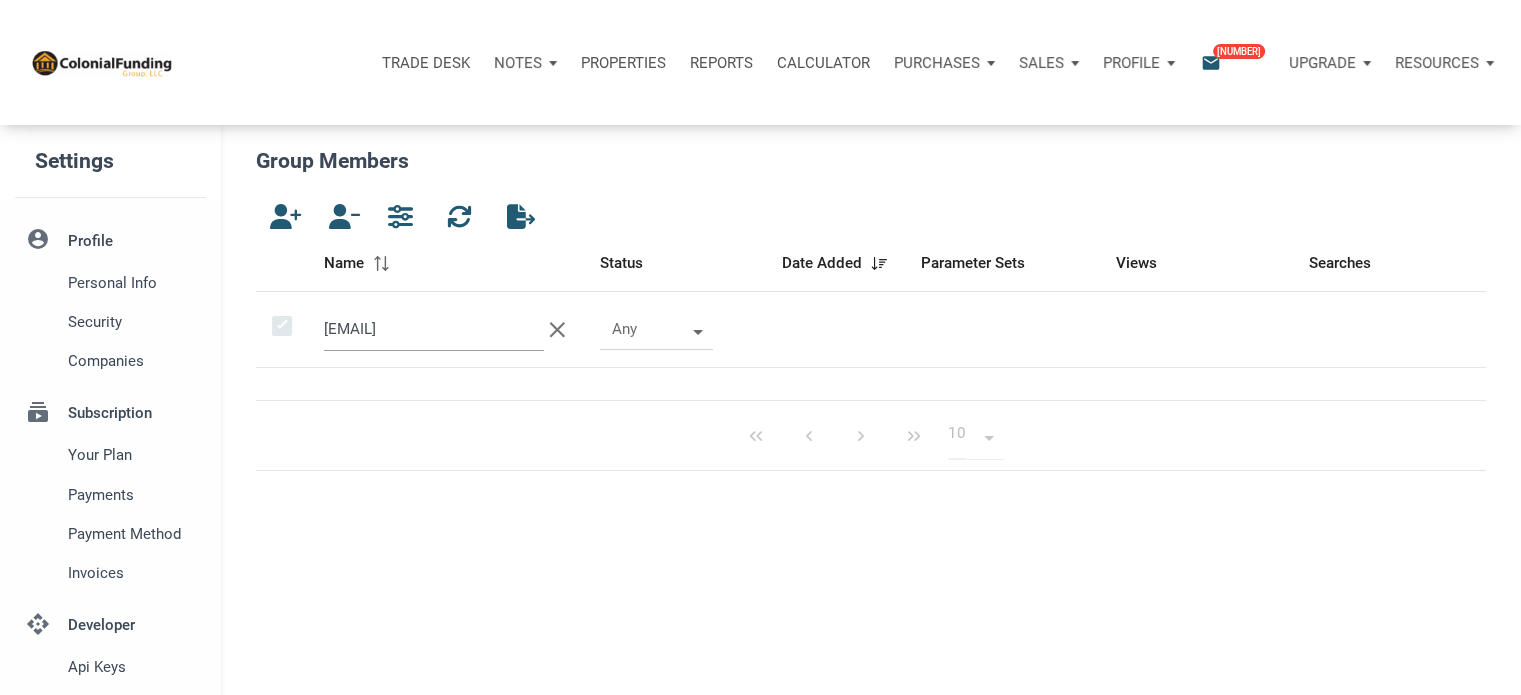 click on "almadenestates@hotmail.com" at bounding box center [434, 329] 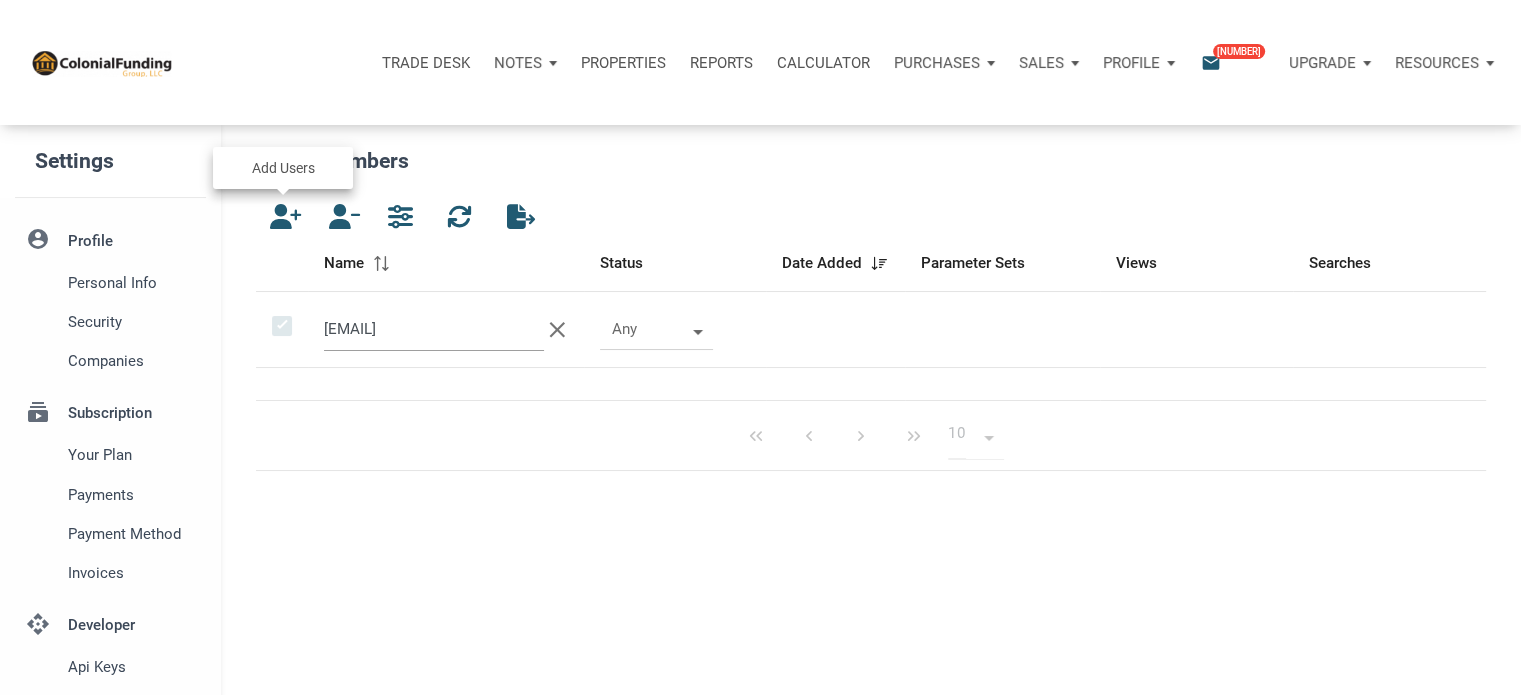 type on "almadenestates@hotmail.com" 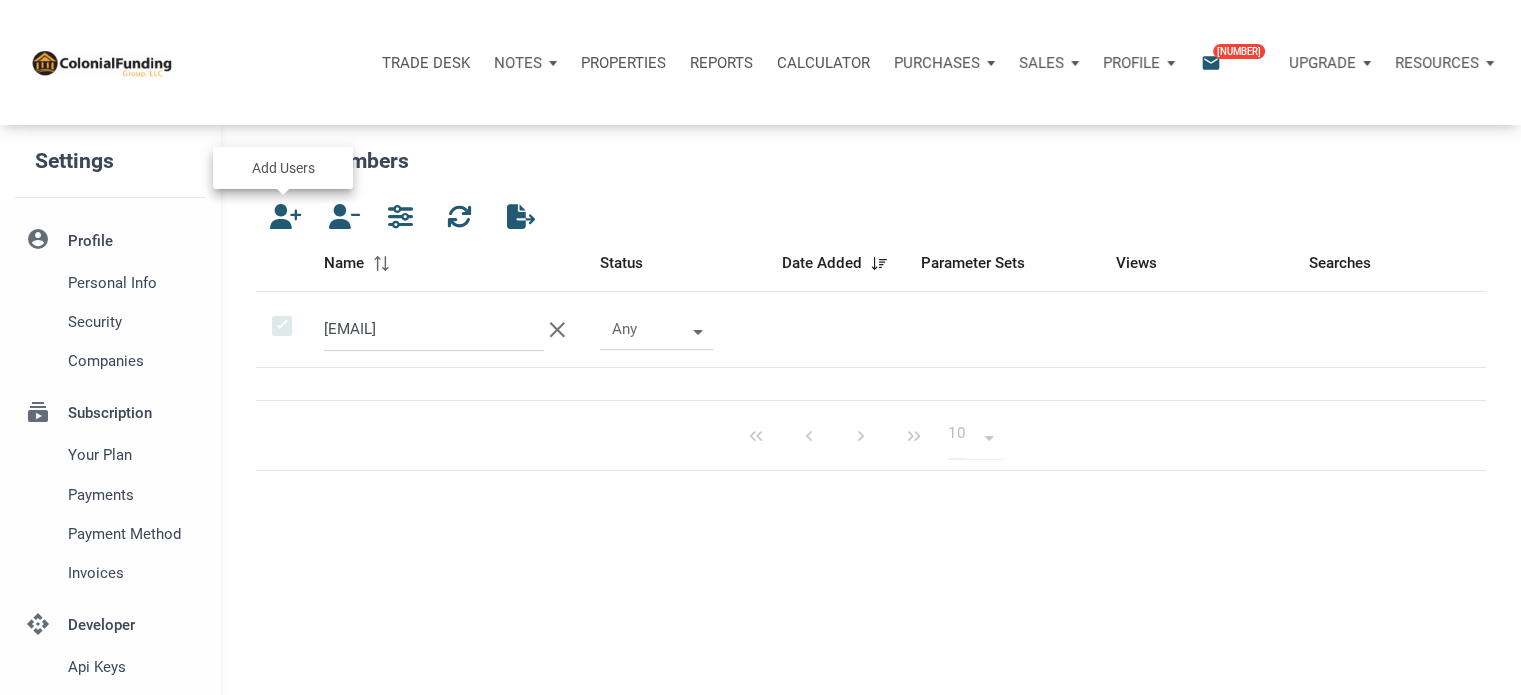click at bounding box center (281, 216) 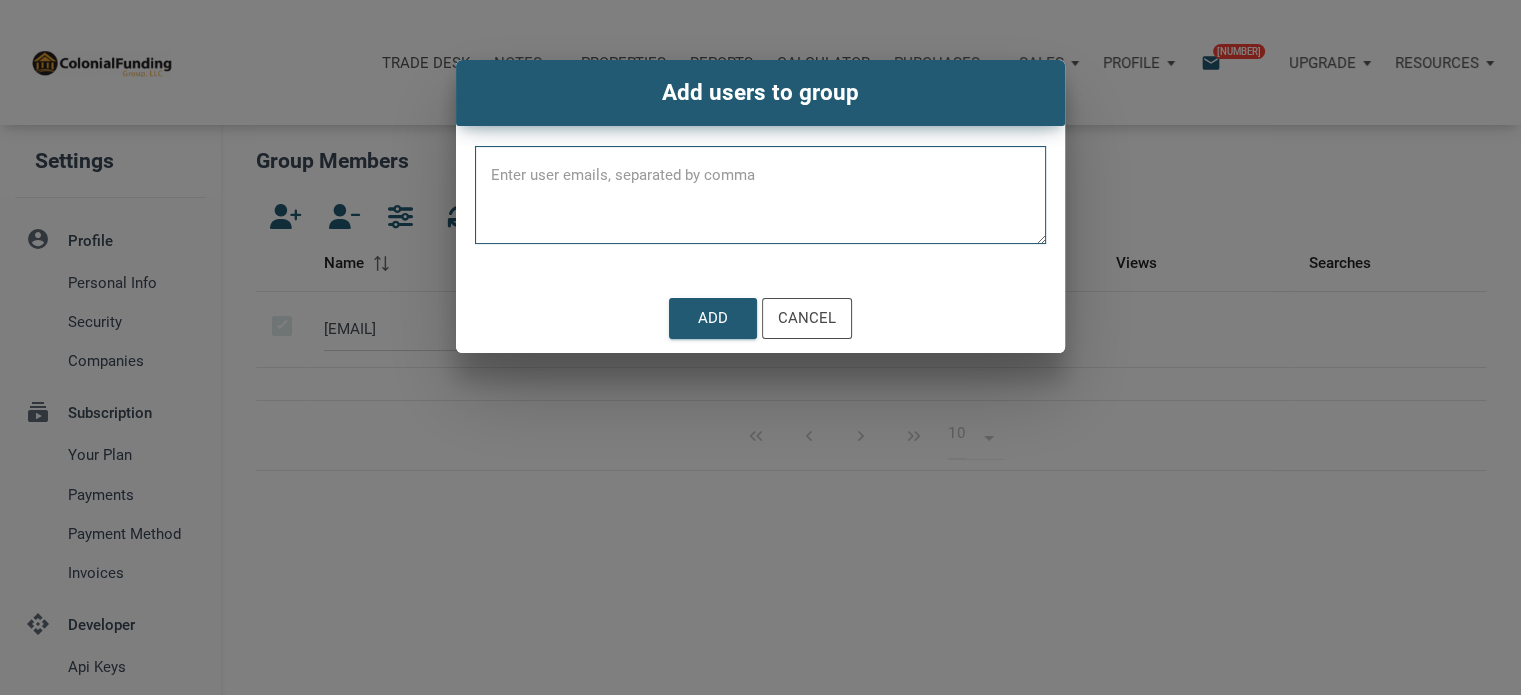 click at bounding box center (760, 201) 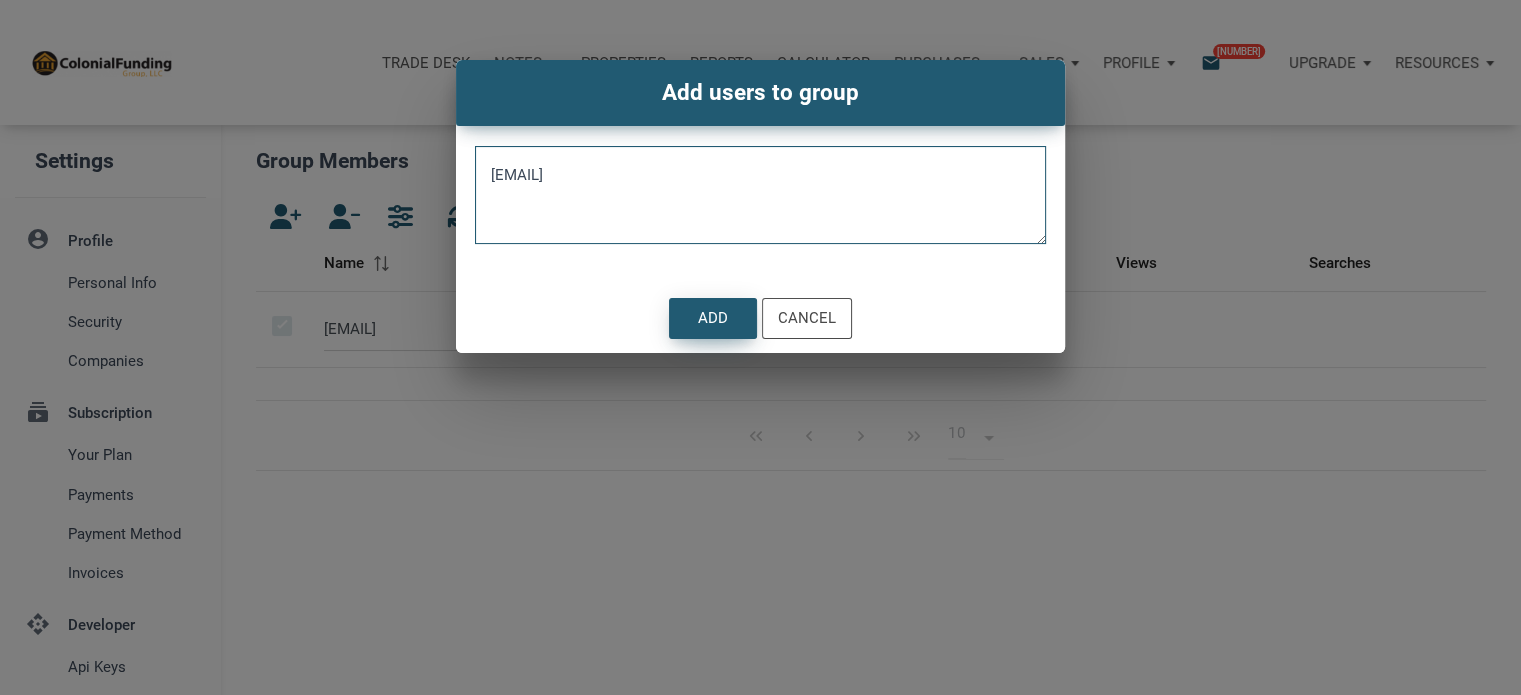 type on "almadenestates@hotmail.com" 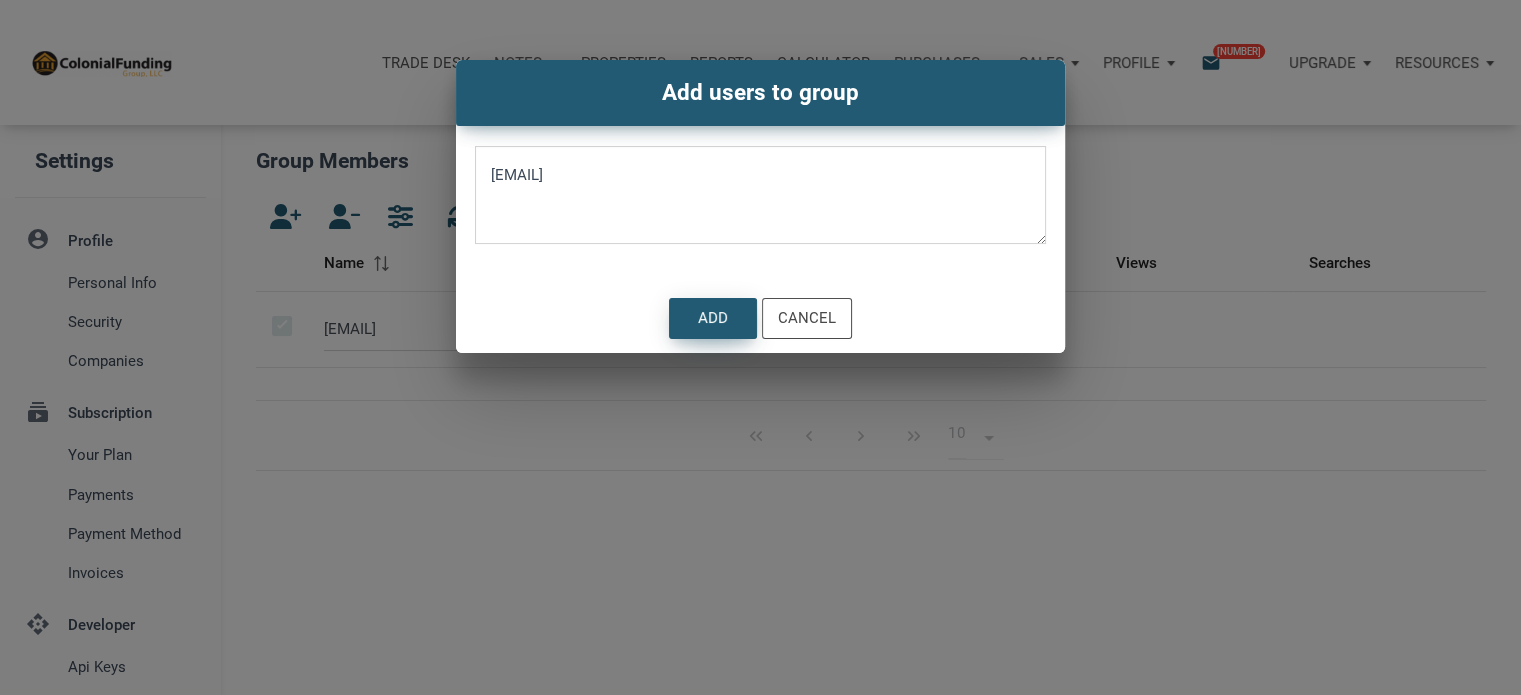 click on "Add" at bounding box center (713, 318) 